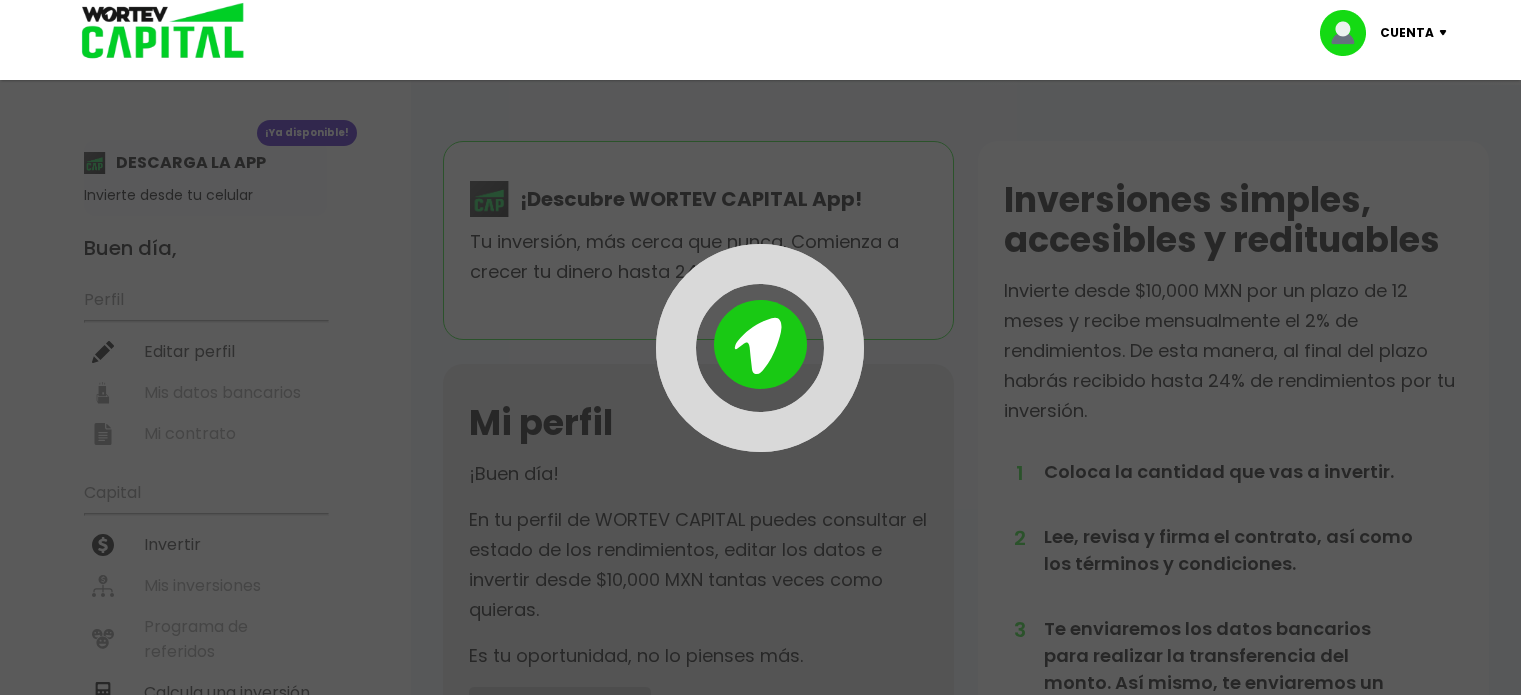 scroll, scrollTop: 0, scrollLeft: 0, axis: both 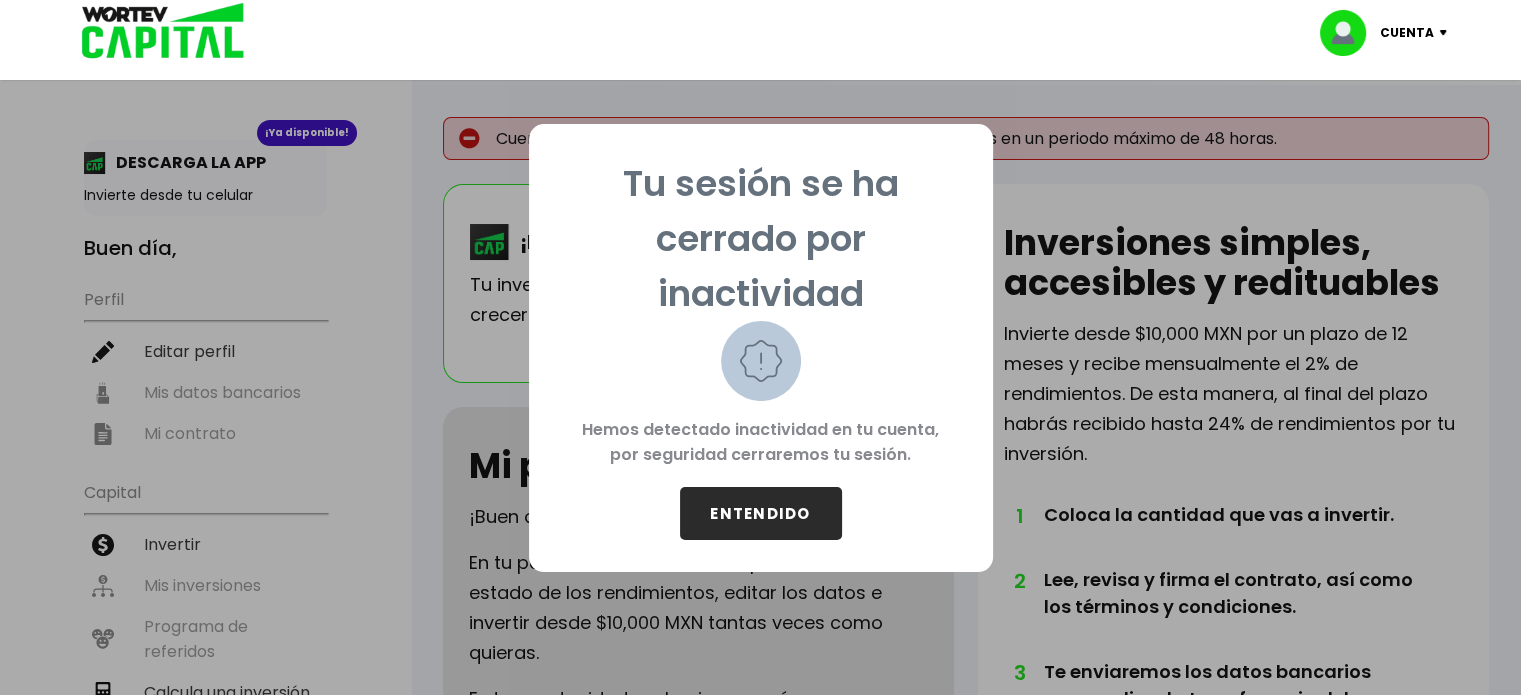 click on "ENTENDIDO" at bounding box center [761, 513] 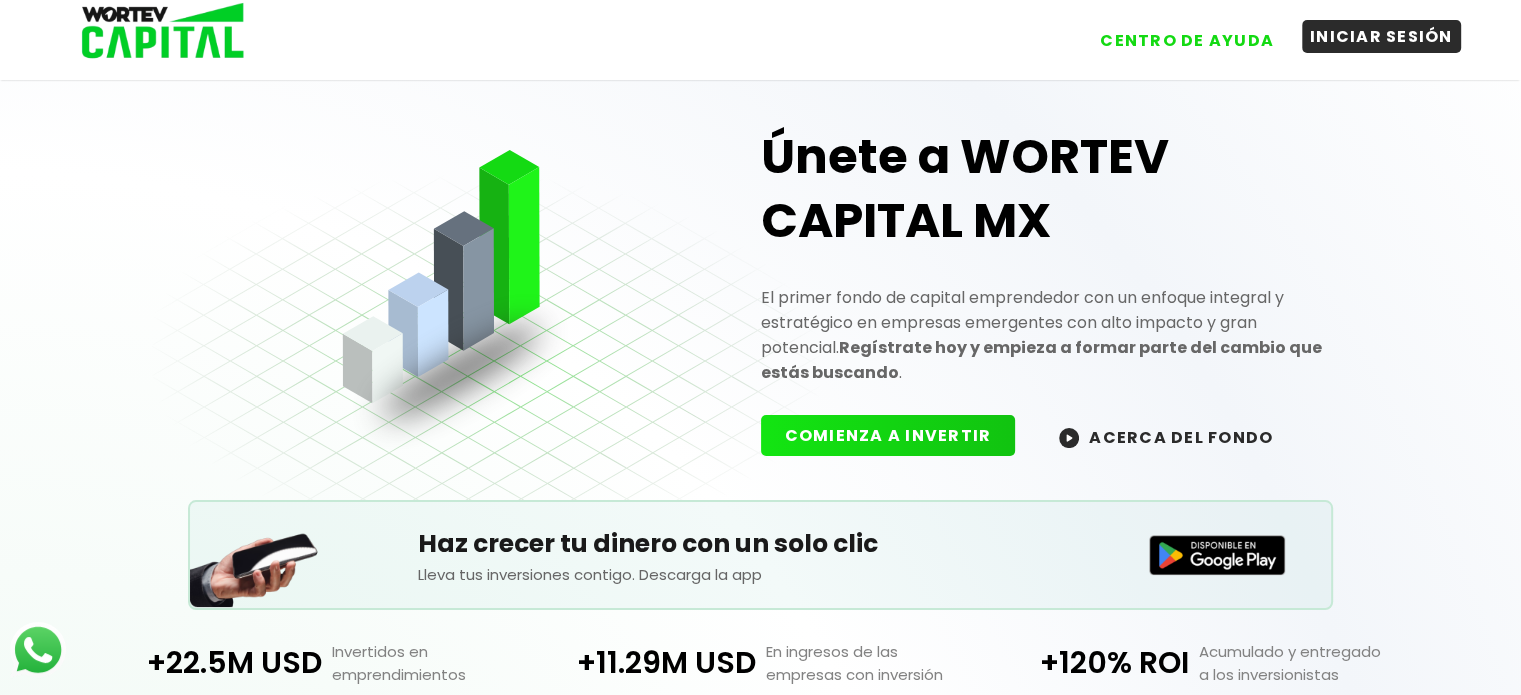 click on "INICIAR SESIÓN" at bounding box center (1381, 36) 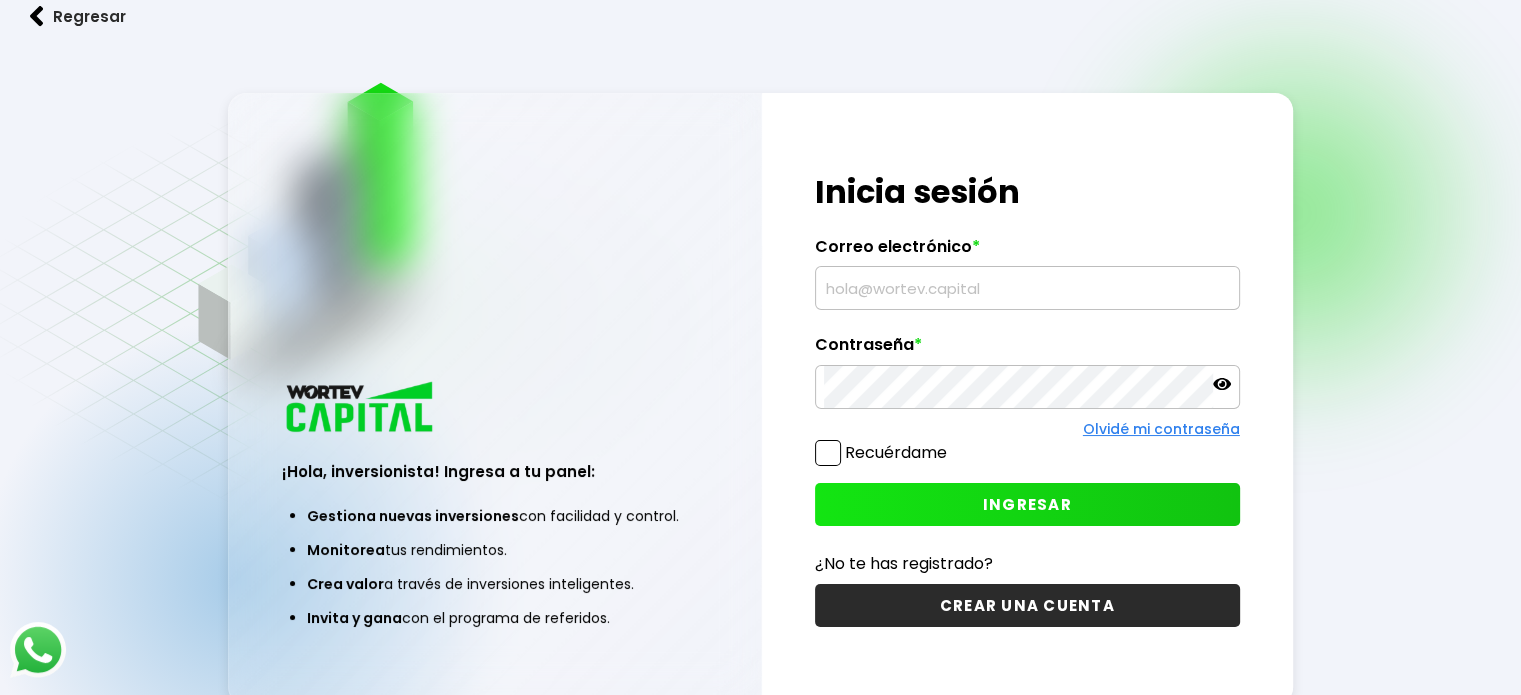type on "[EMAIL]" 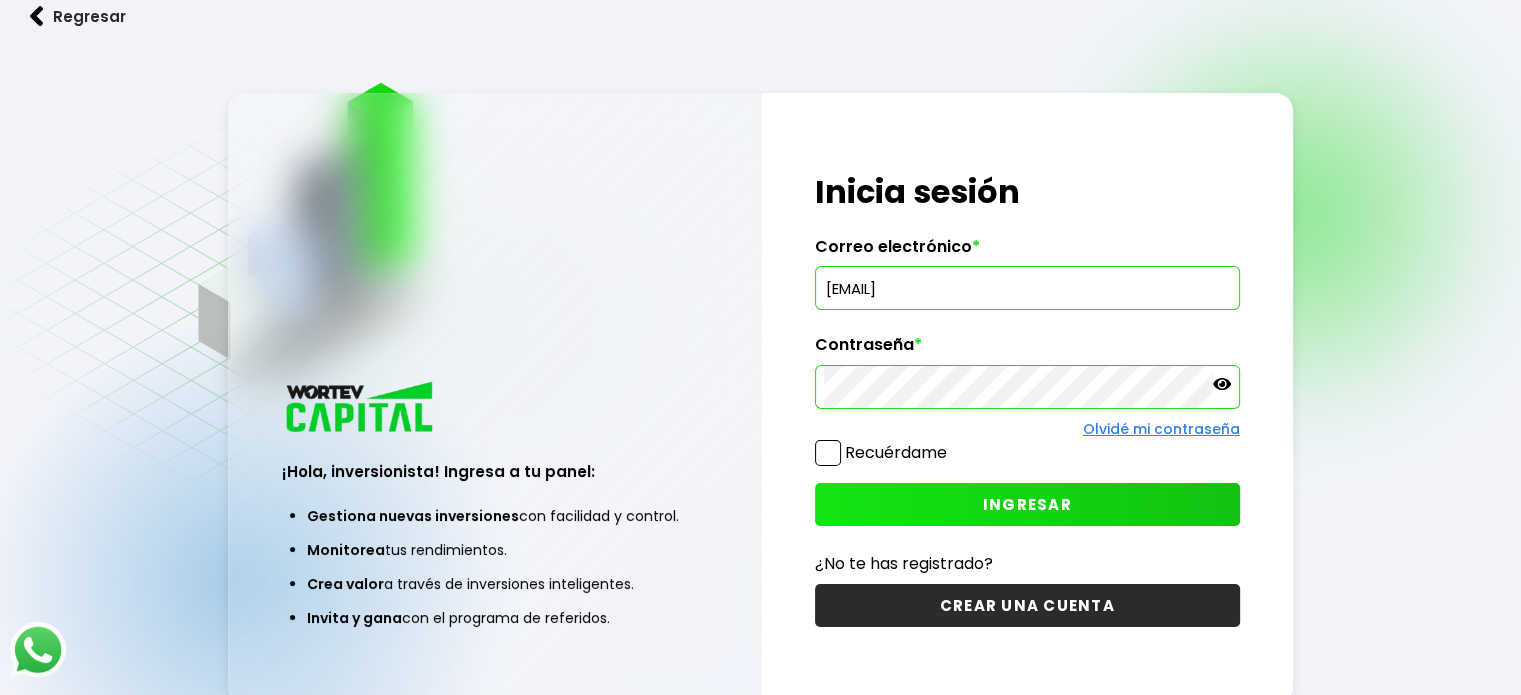 drag, startPoint x: 834, startPoint y: 459, endPoint x: 853, endPoint y: 488, distance: 34.669872 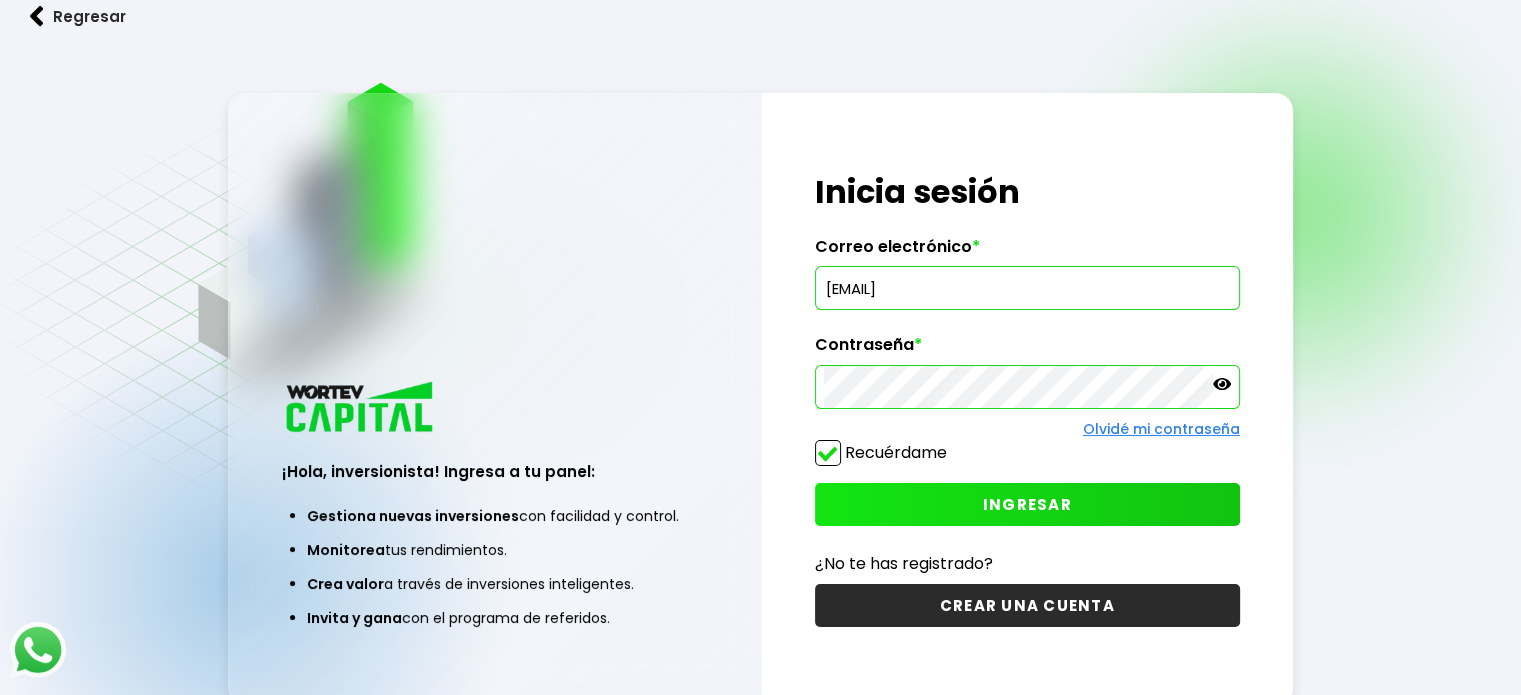 click on "INGRESAR" at bounding box center (1027, 504) 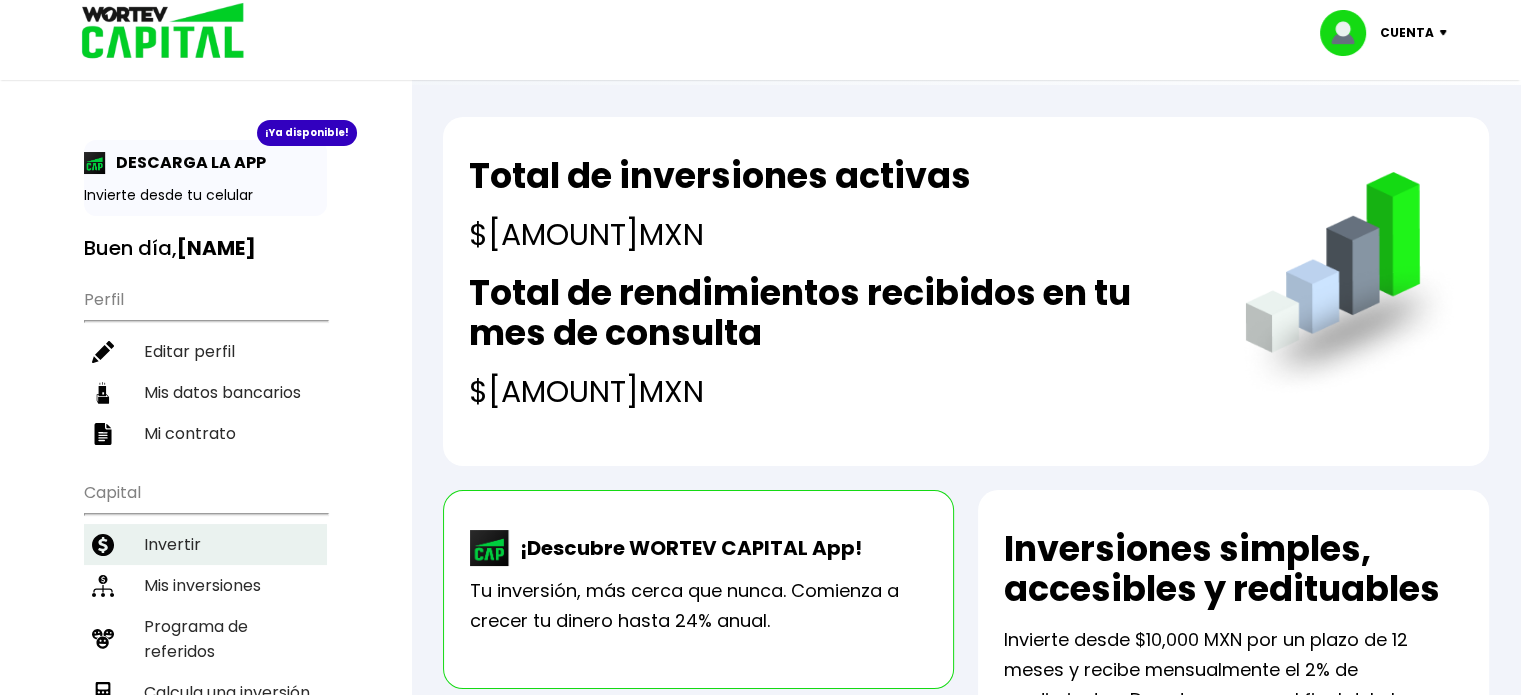 click on "Invertir" at bounding box center (205, 544) 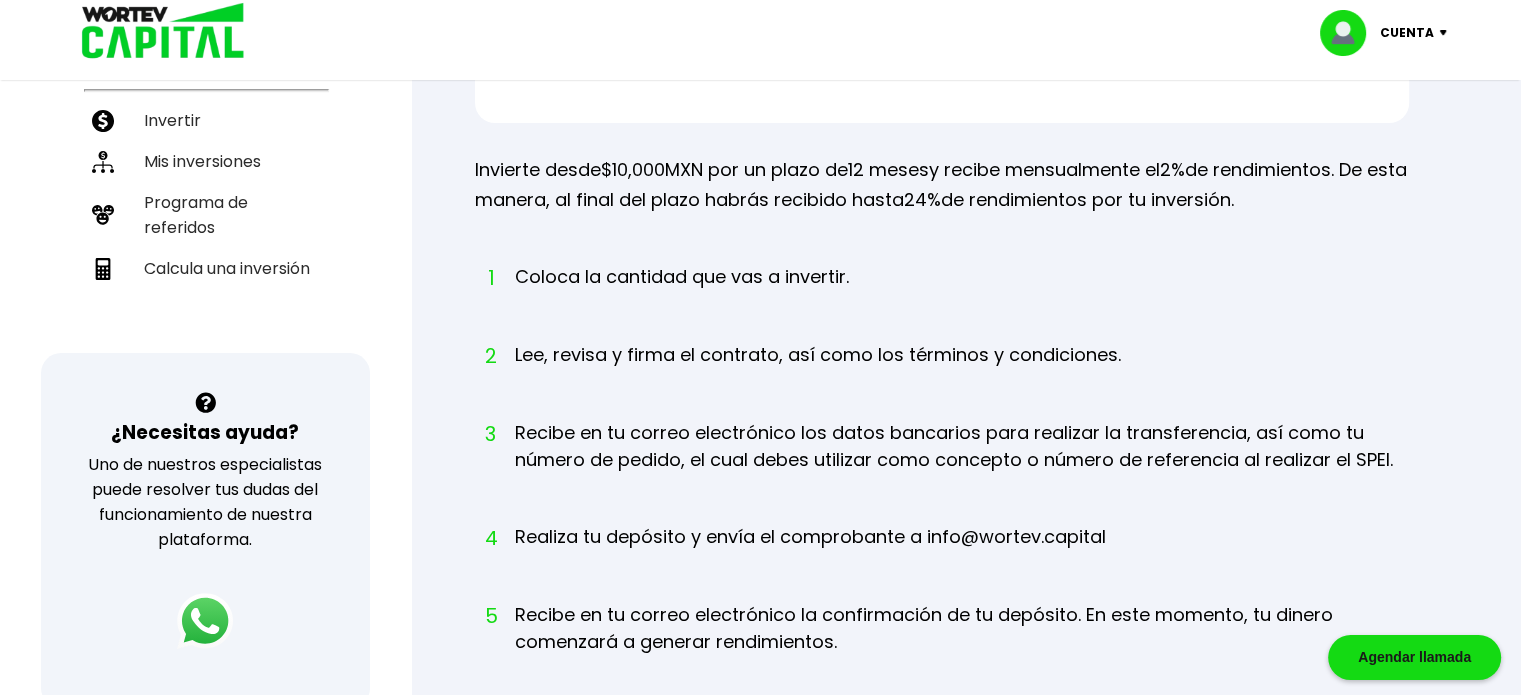 scroll, scrollTop: 352, scrollLeft: 0, axis: vertical 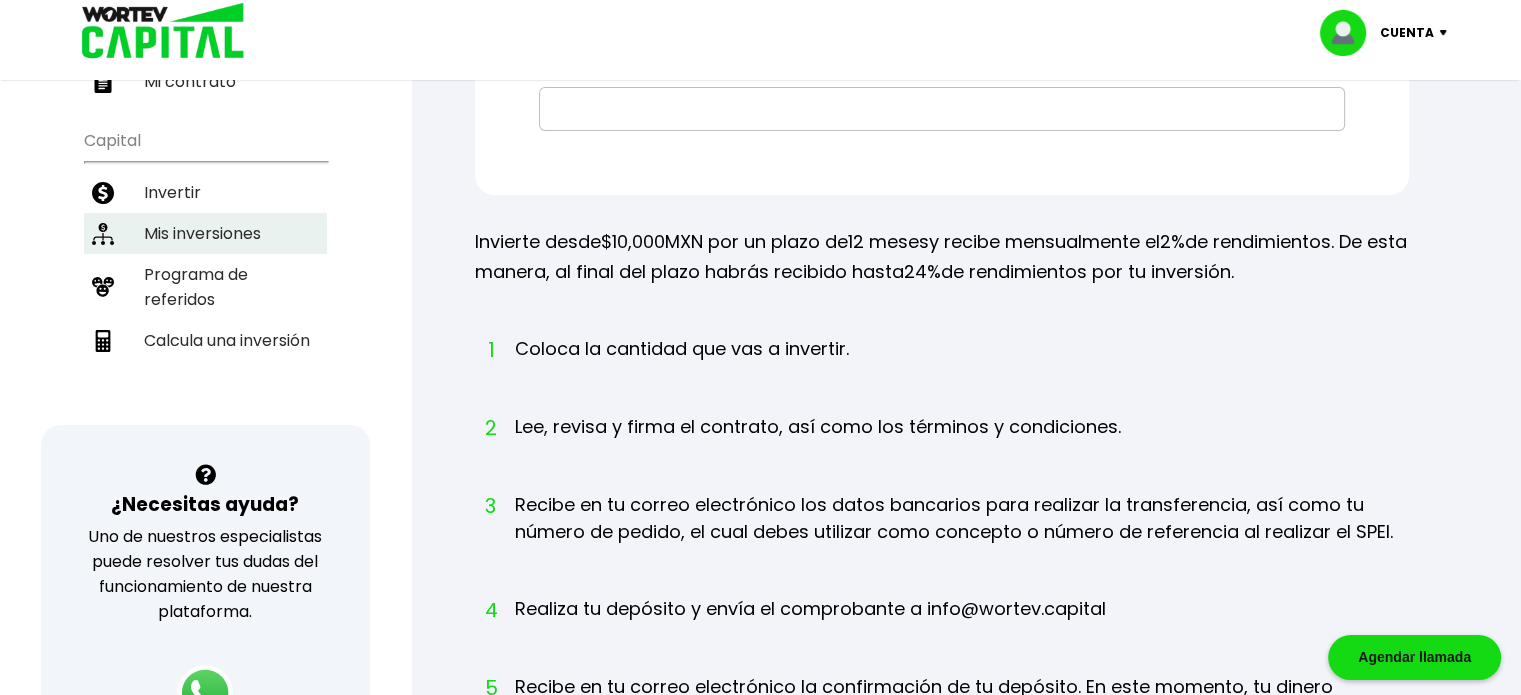 click on "Mis inversiones" at bounding box center [205, 233] 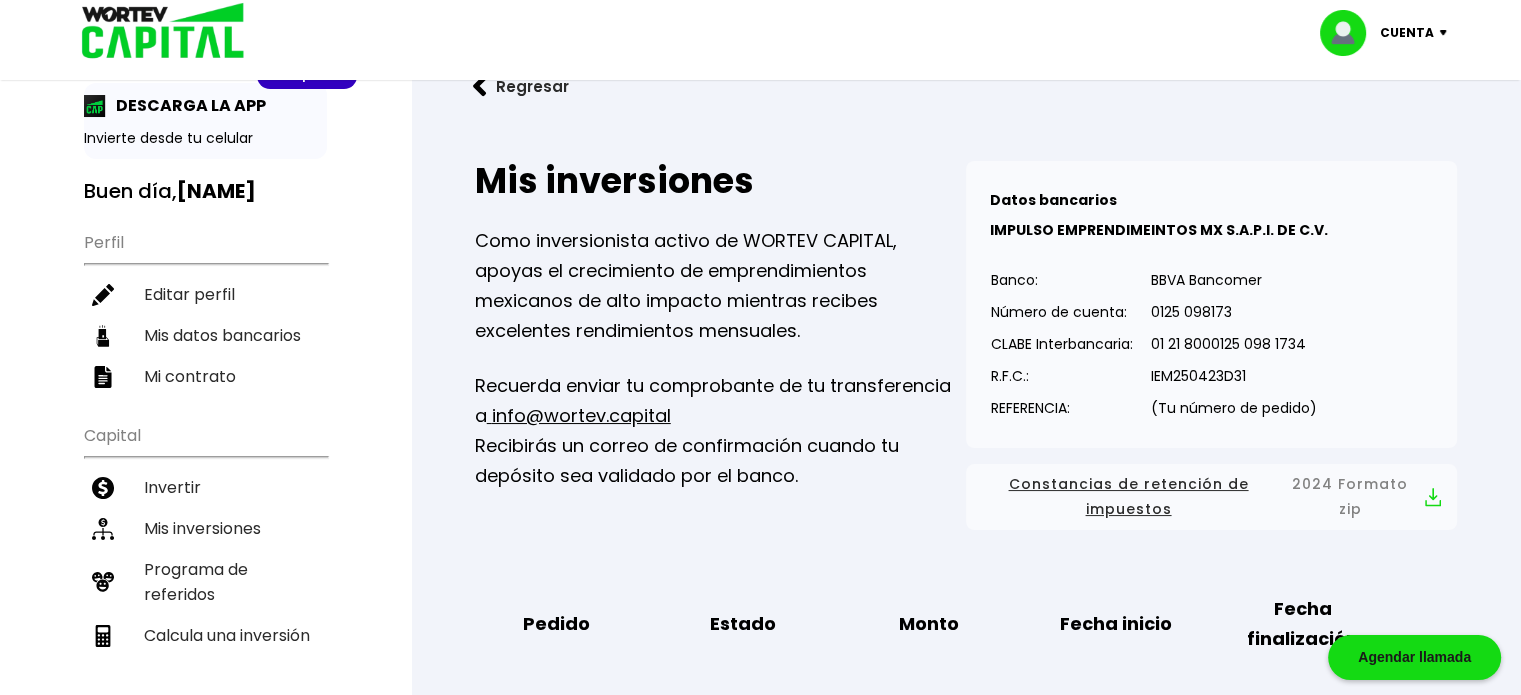 scroll, scrollTop: 0, scrollLeft: 0, axis: both 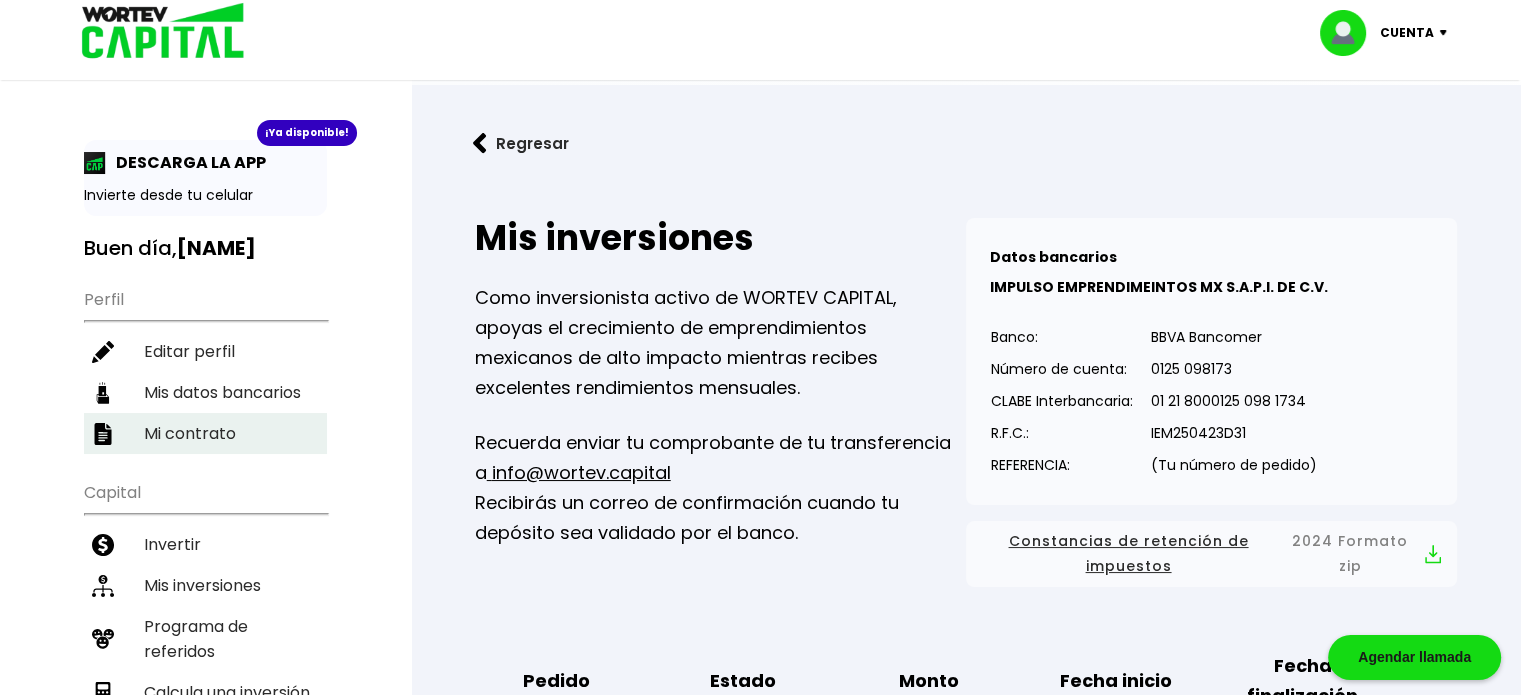 click on "Mi contrato" at bounding box center (205, 433) 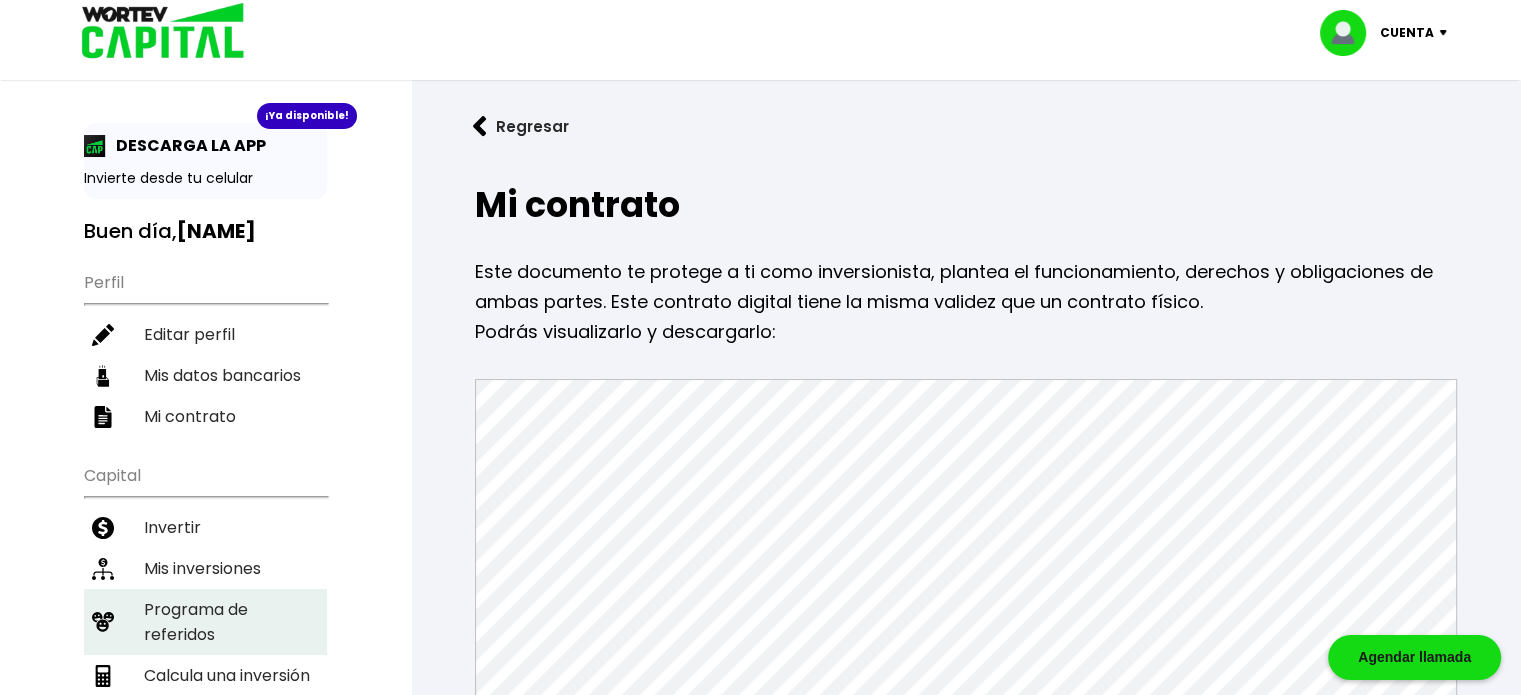 scroll, scrollTop: 0, scrollLeft: 0, axis: both 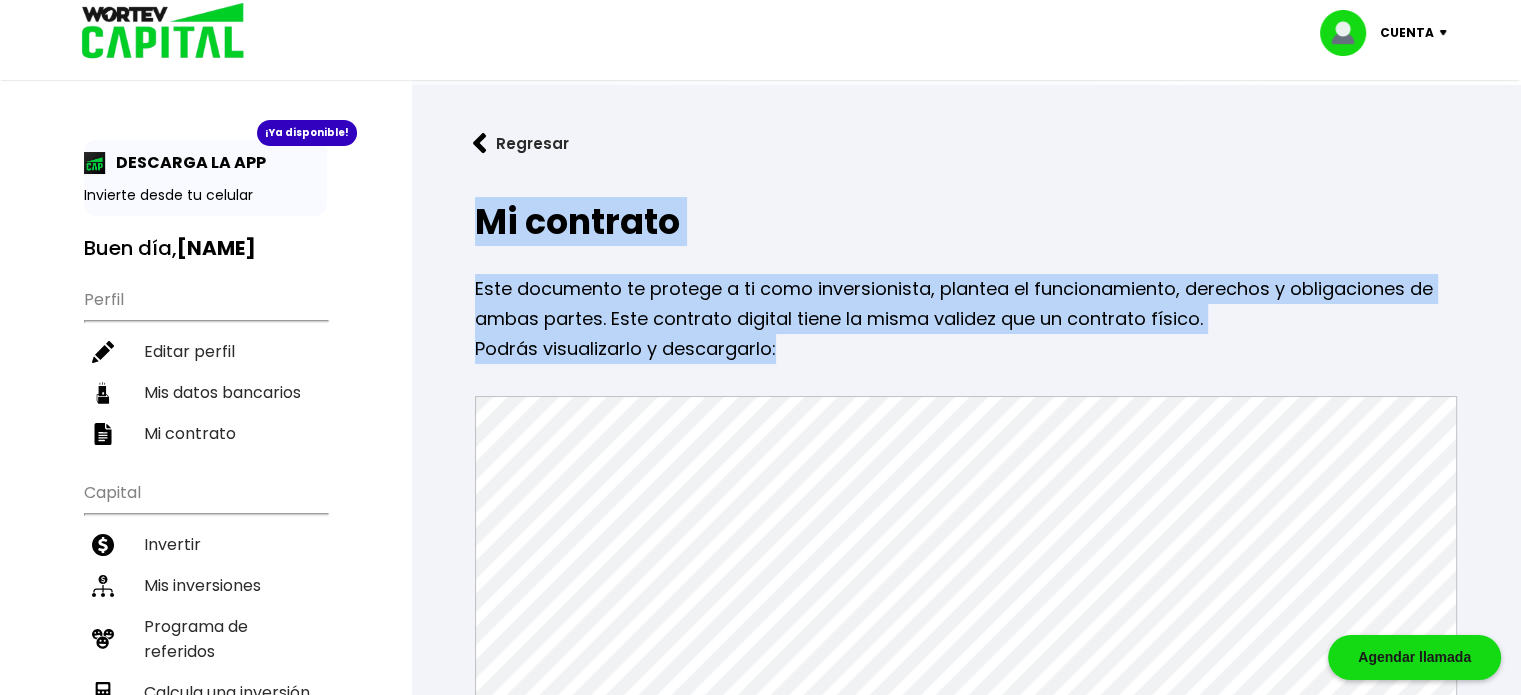 drag, startPoint x: 480, startPoint y: 231, endPoint x: 861, endPoint y: 350, distance: 399.1516 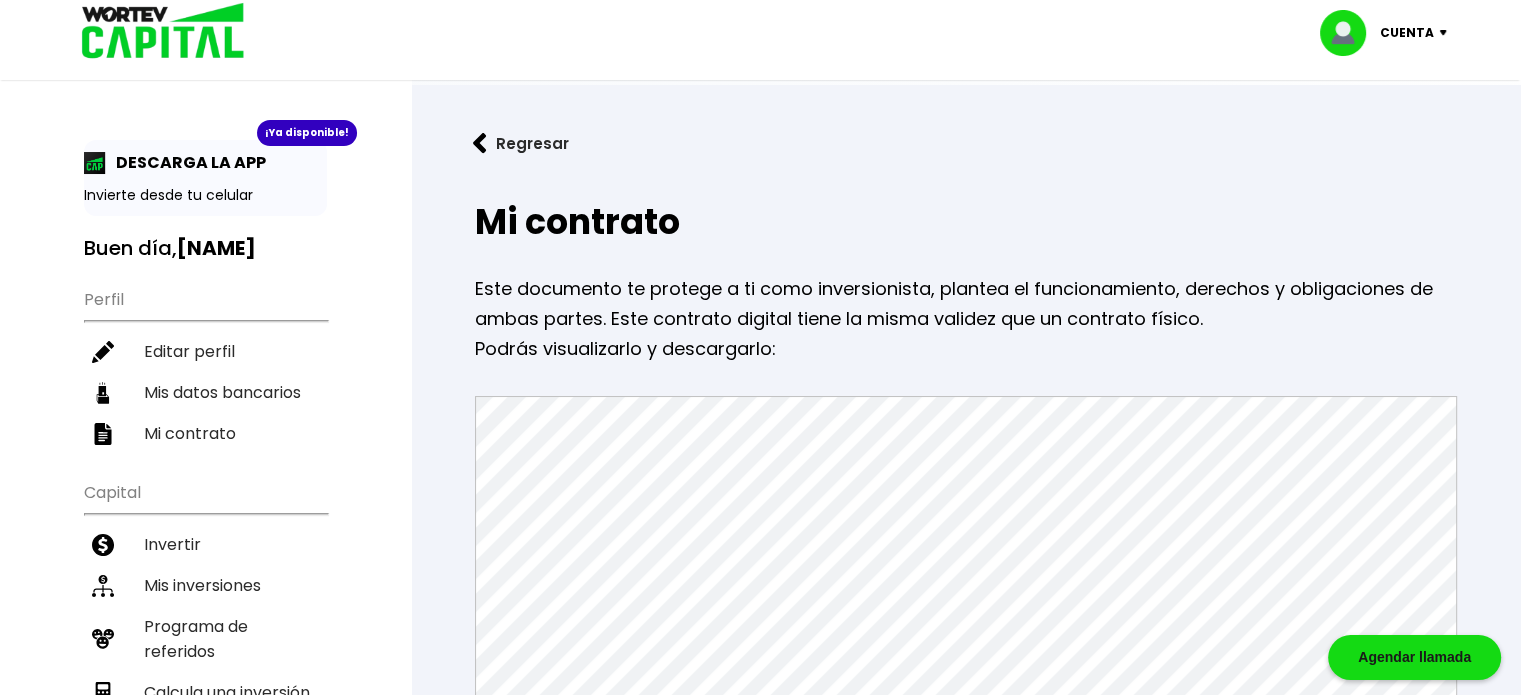 click at bounding box center (156, 32) 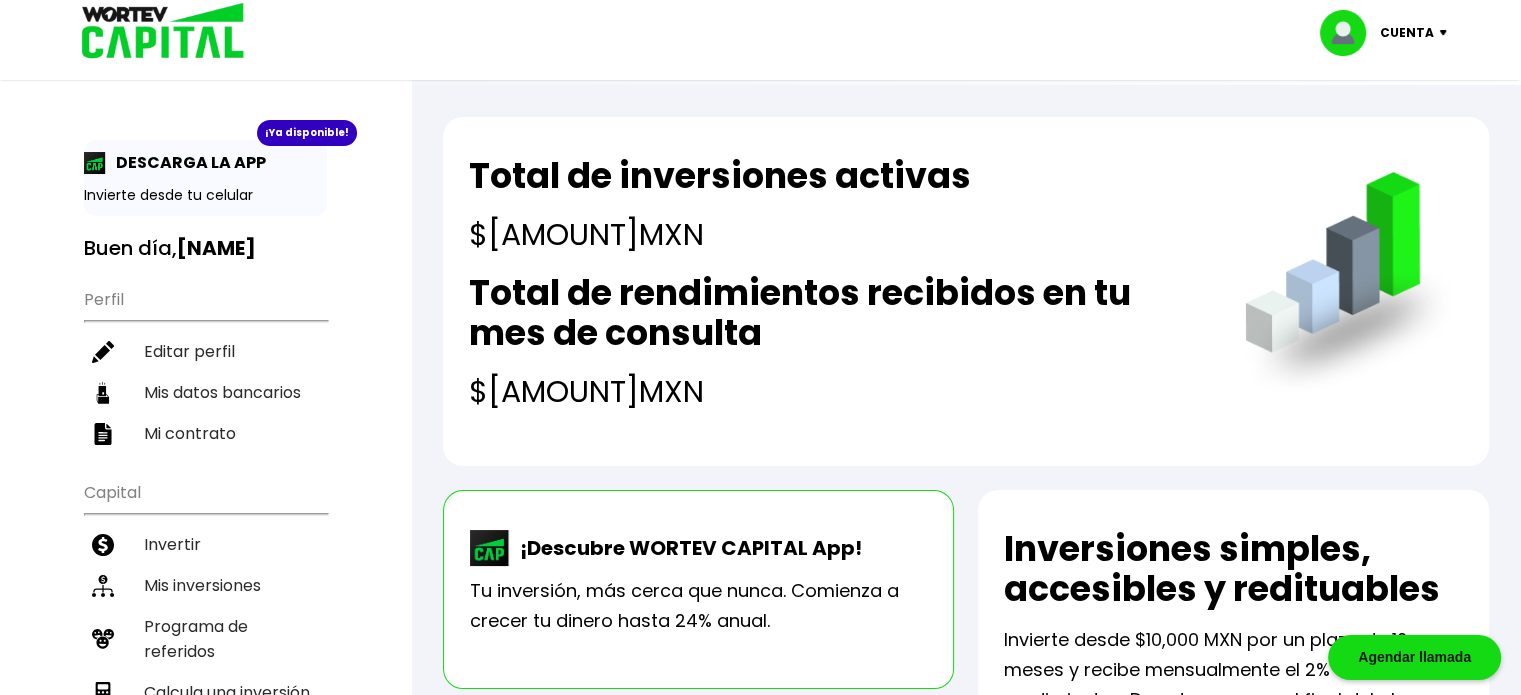 click at bounding box center [156, 32] 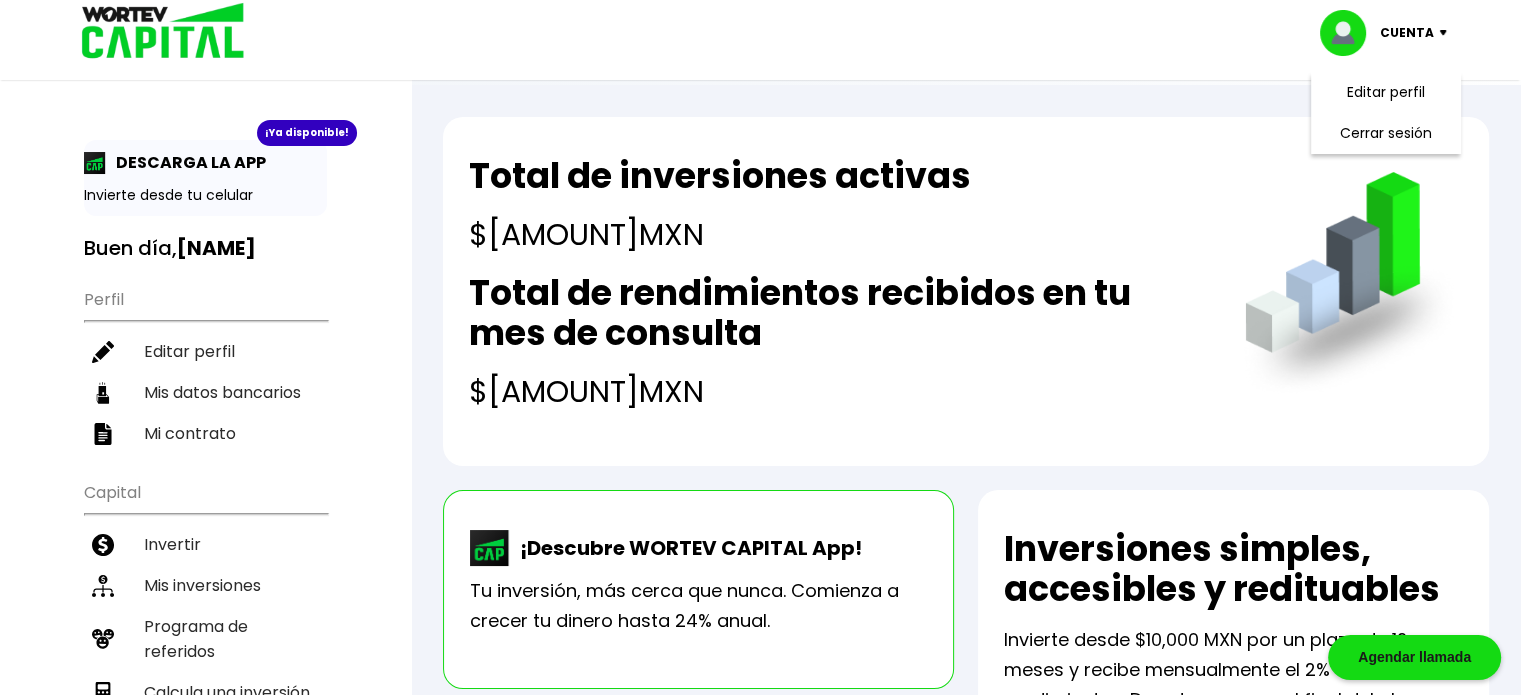 click on "Total de inversiones activas" at bounding box center [720, 176] 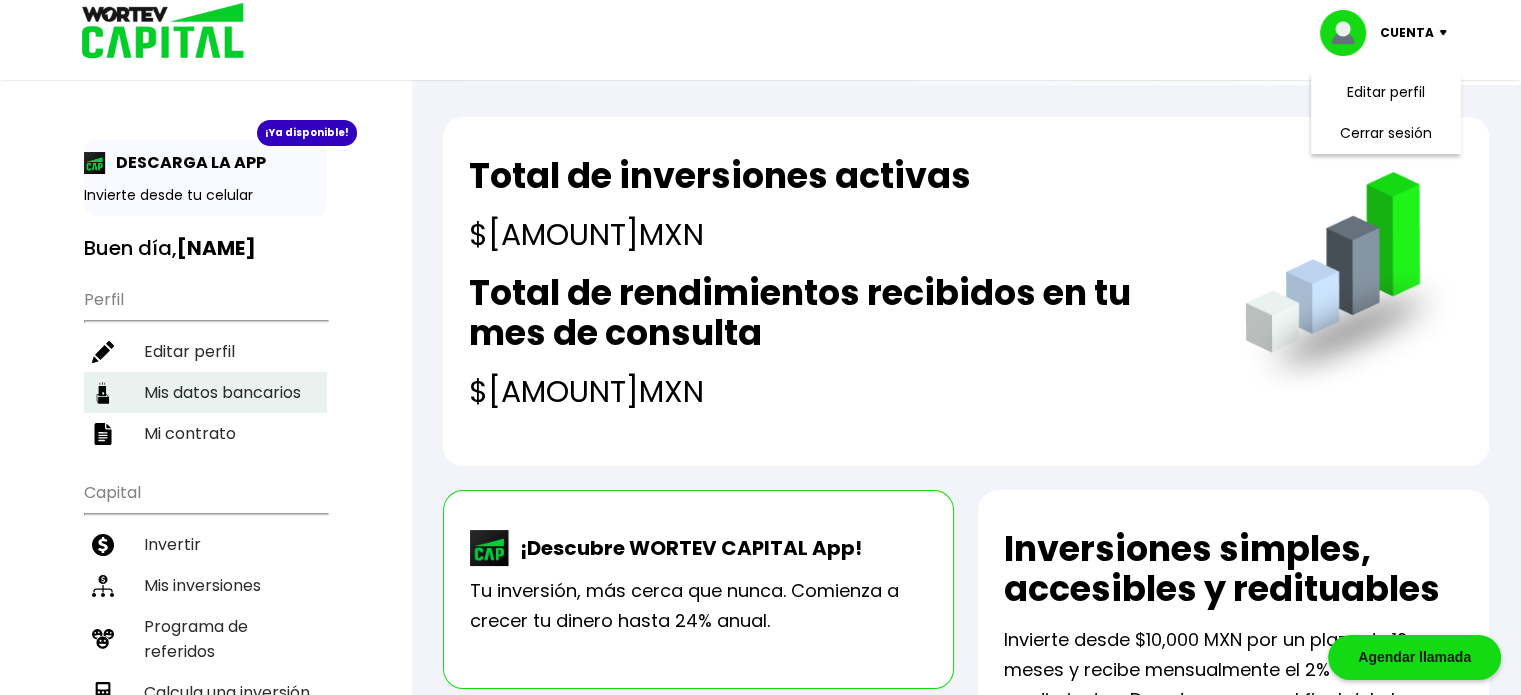 click on "Mis datos bancarios" at bounding box center (205, 392) 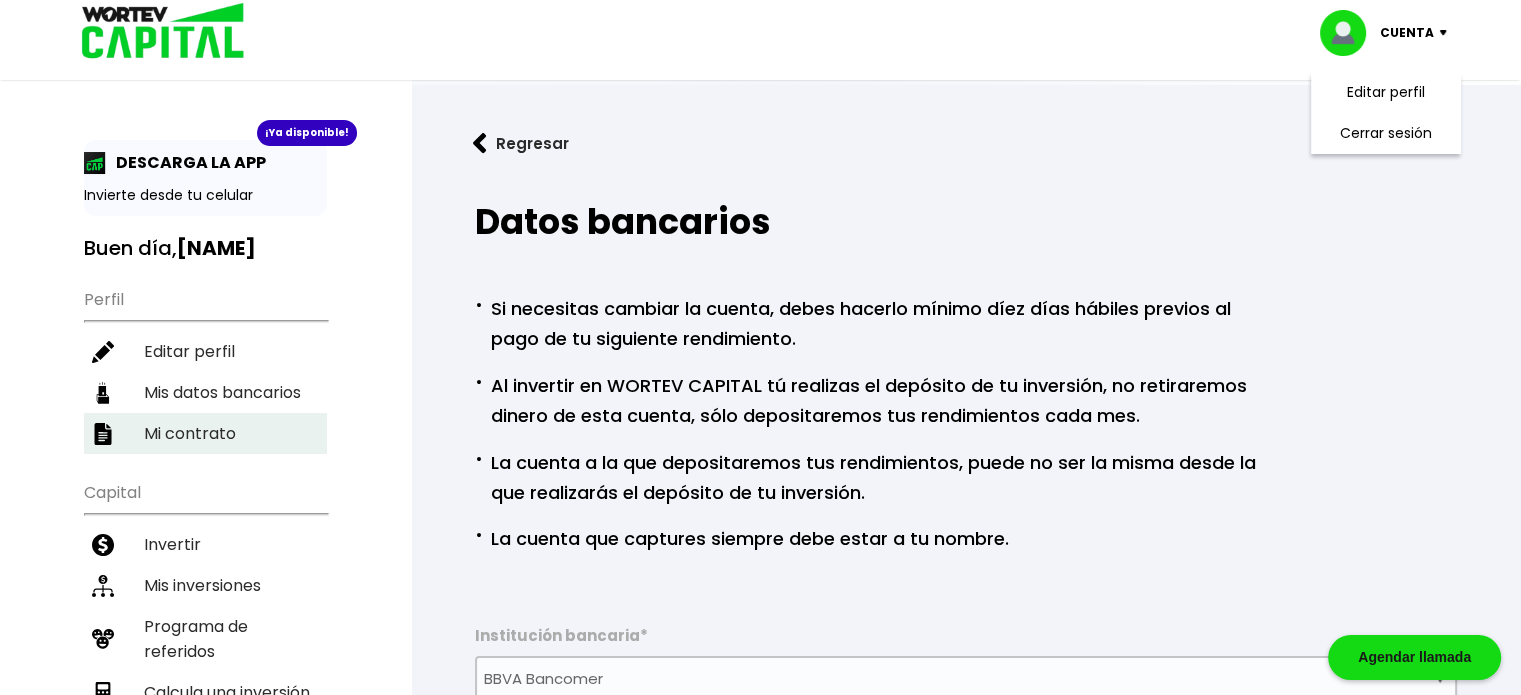 click on "Mi contrato" at bounding box center [205, 433] 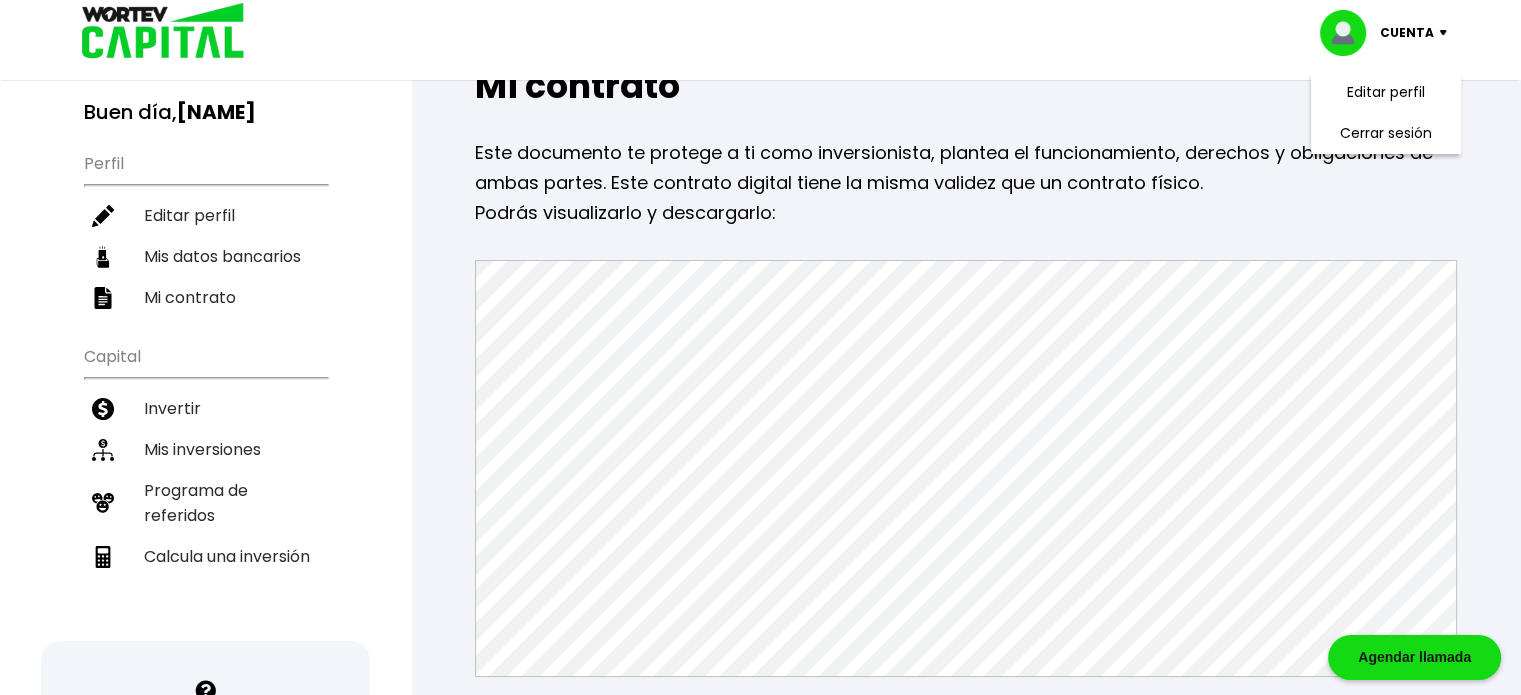 scroll, scrollTop: 200, scrollLeft: 0, axis: vertical 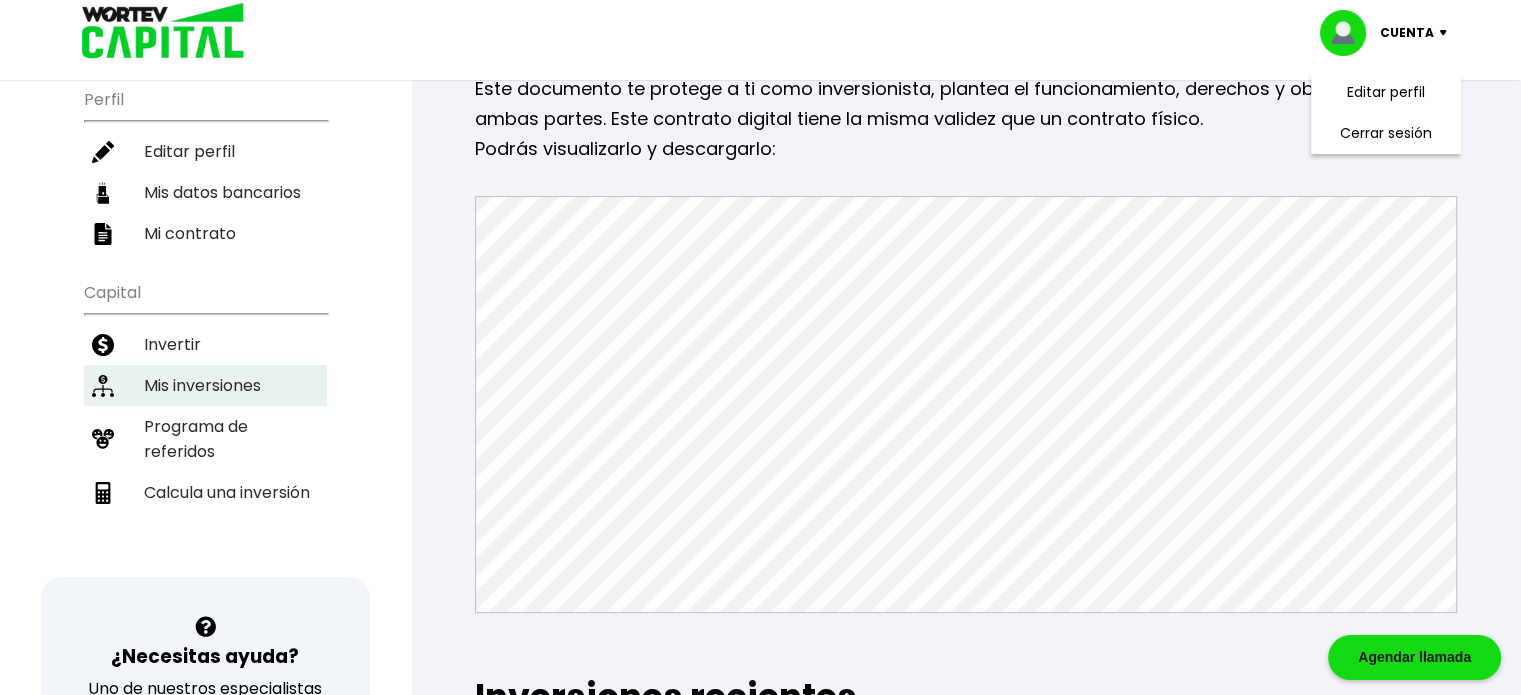 click on "Mis inversiones" at bounding box center [205, 385] 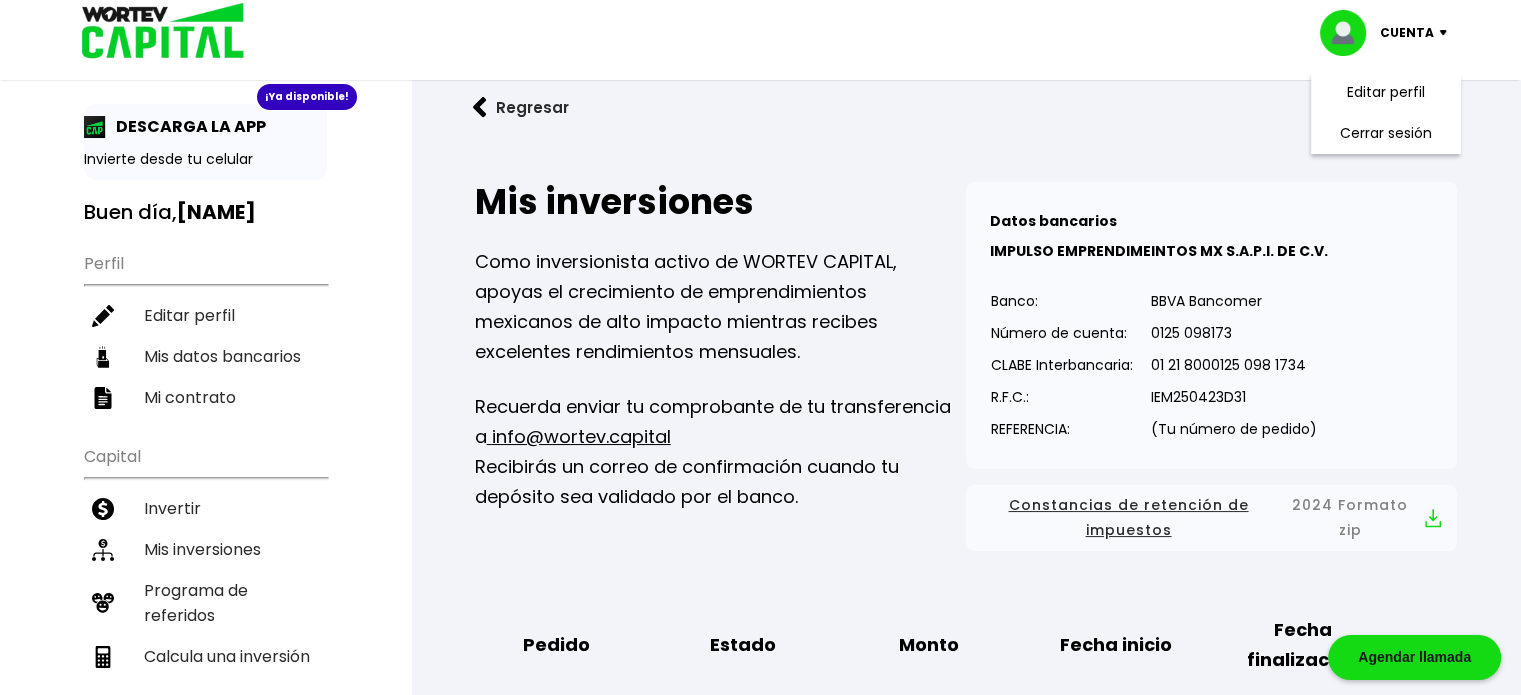 scroll, scrollTop: 200, scrollLeft: 0, axis: vertical 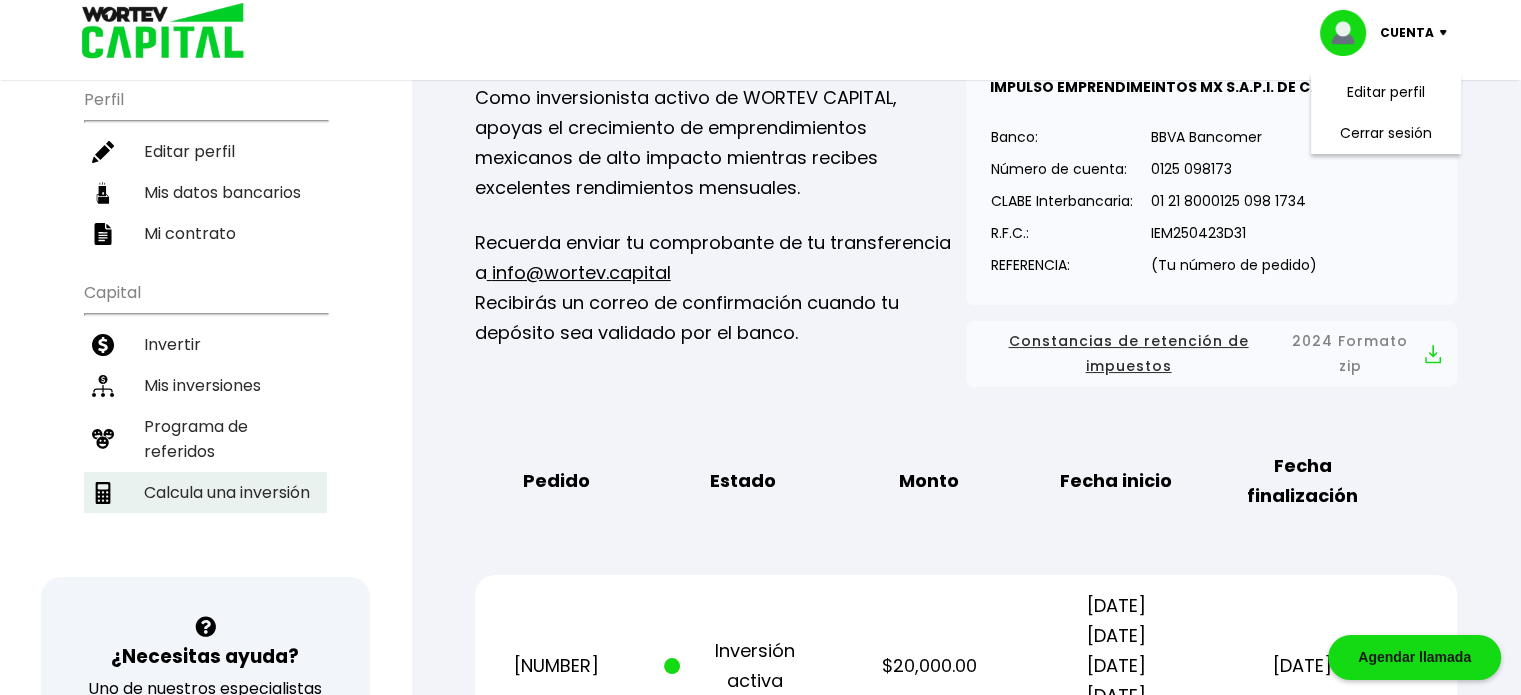 click on "Calcula una inversión" at bounding box center [205, 492] 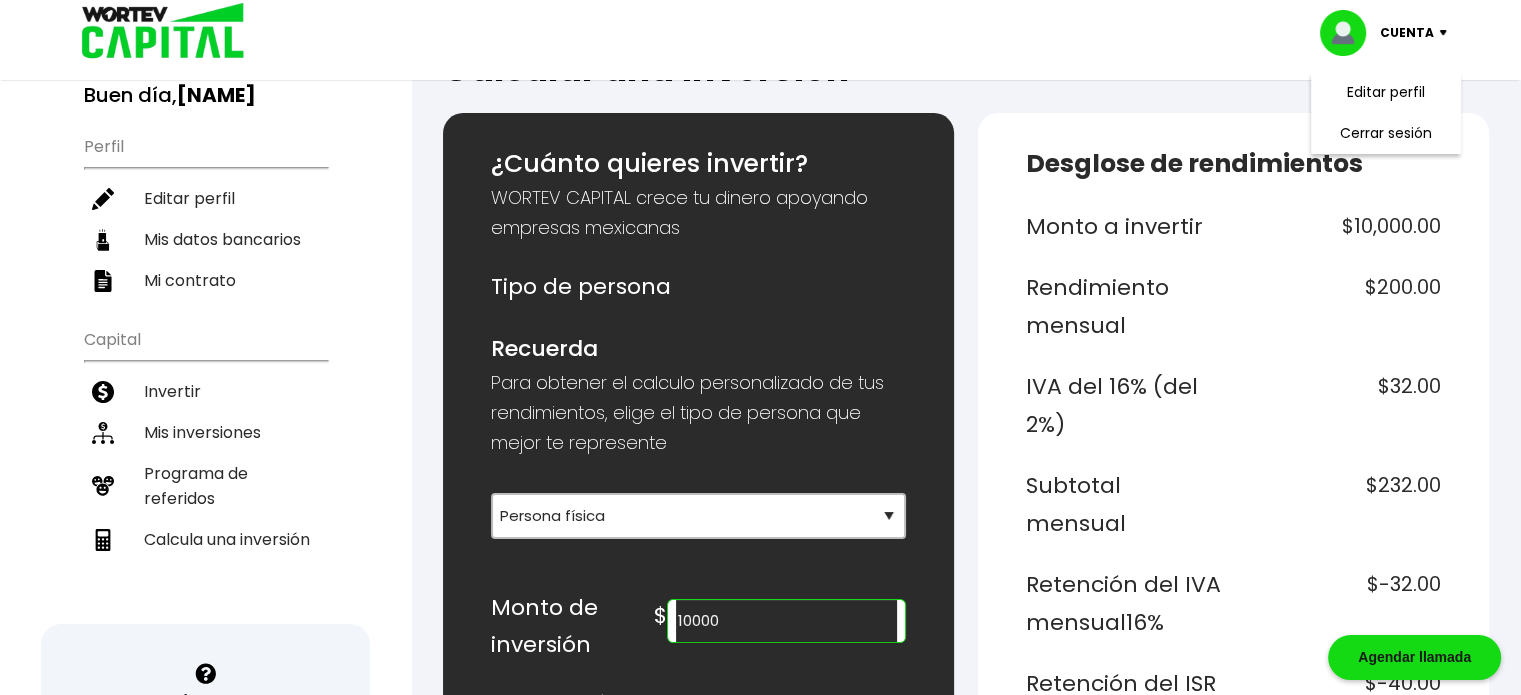 scroll, scrollTop: 200, scrollLeft: 0, axis: vertical 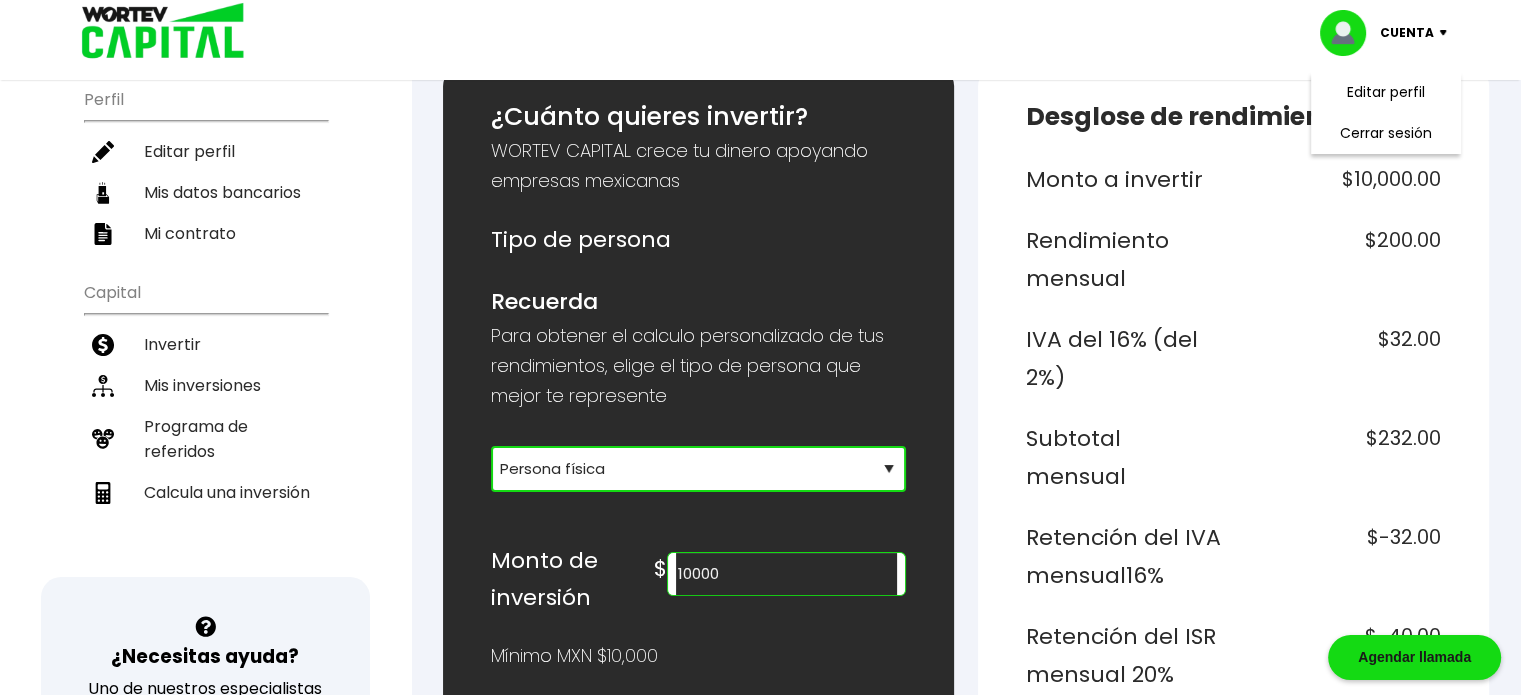 click on "Selecciona tu tipo de persona Persona Física que emite factura Persona física Persona moral" at bounding box center (698, 469) 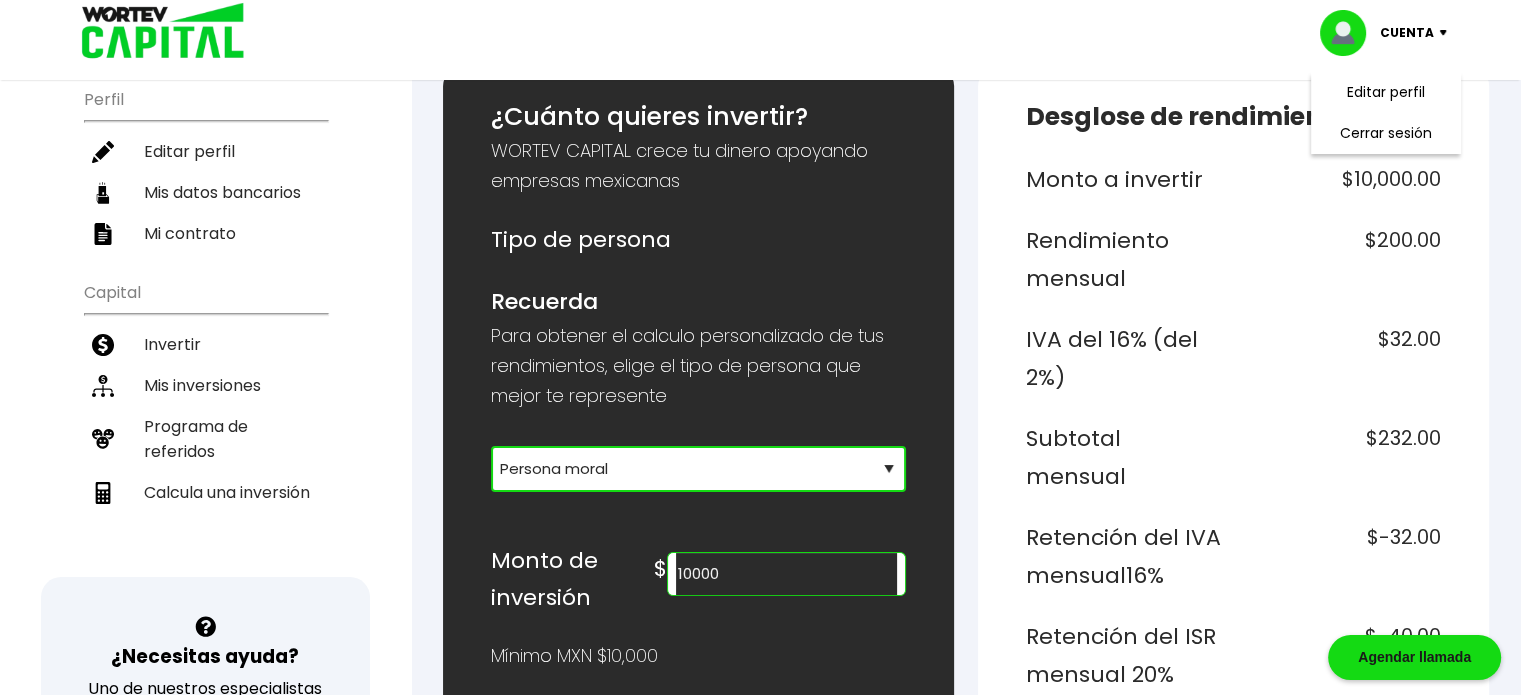 click on "Selecciona tu tipo de persona Persona Física que emite factura Persona física Persona moral" at bounding box center [698, 469] 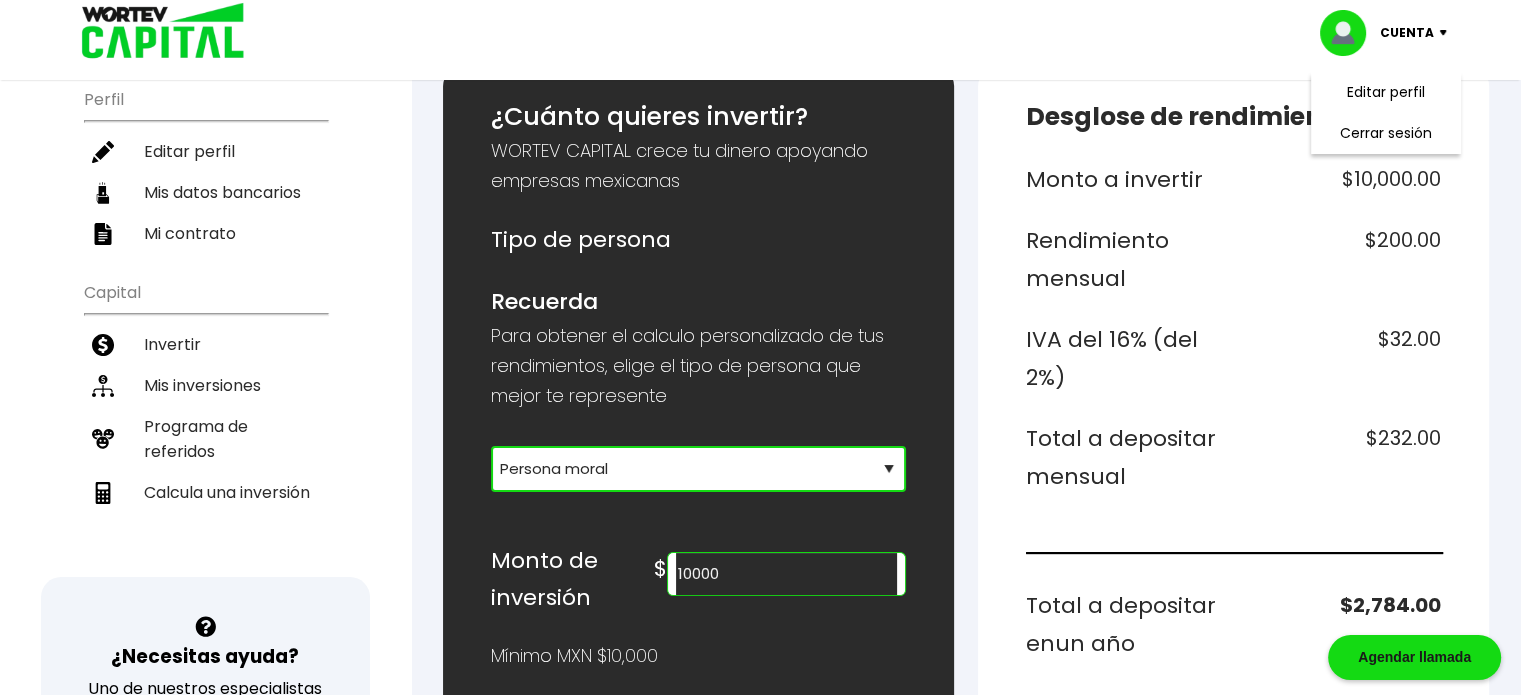 click on "Selecciona tu tipo de persona Persona Física que emite factura Persona física Persona moral" at bounding box center [698, 469] 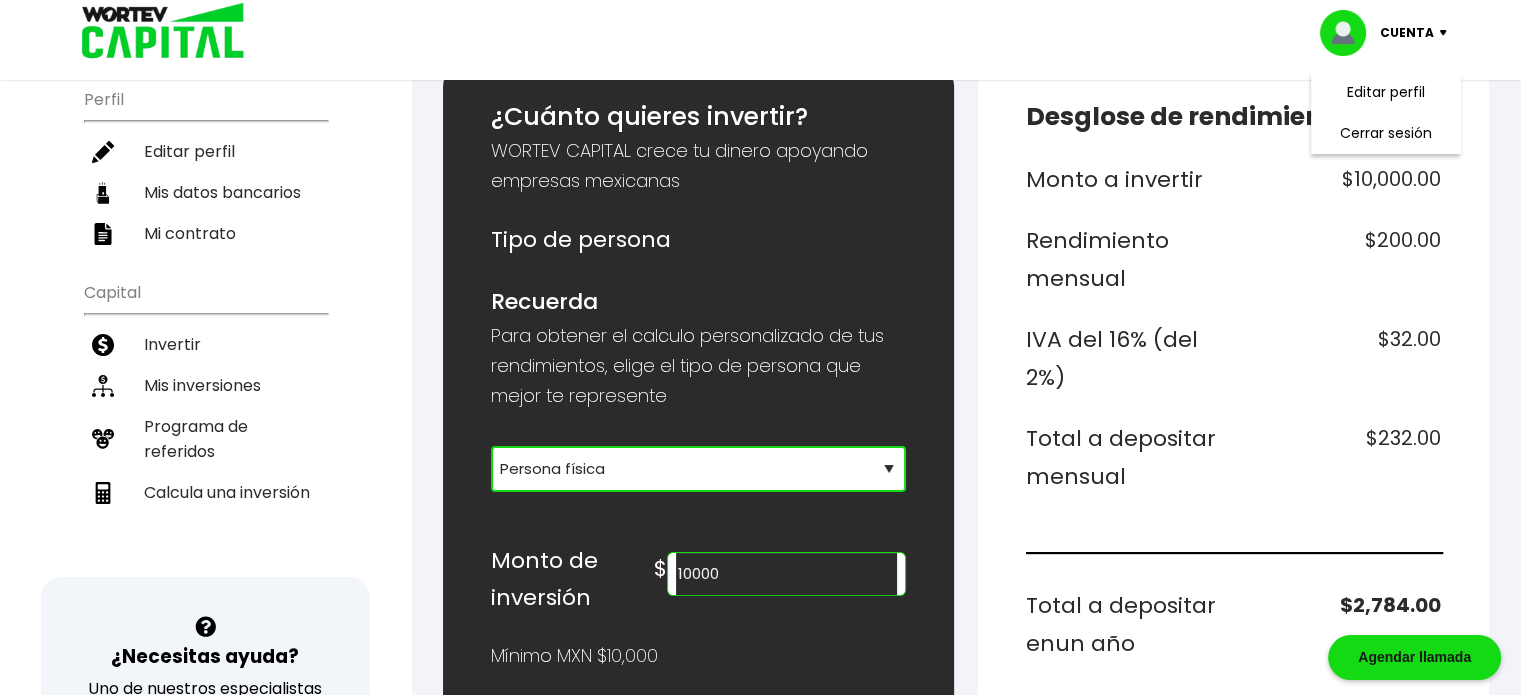 click on "Selecciona tu tipo de persona Persona Física que emite factura Persona física Persona moral" at bounding box center [698, 469] 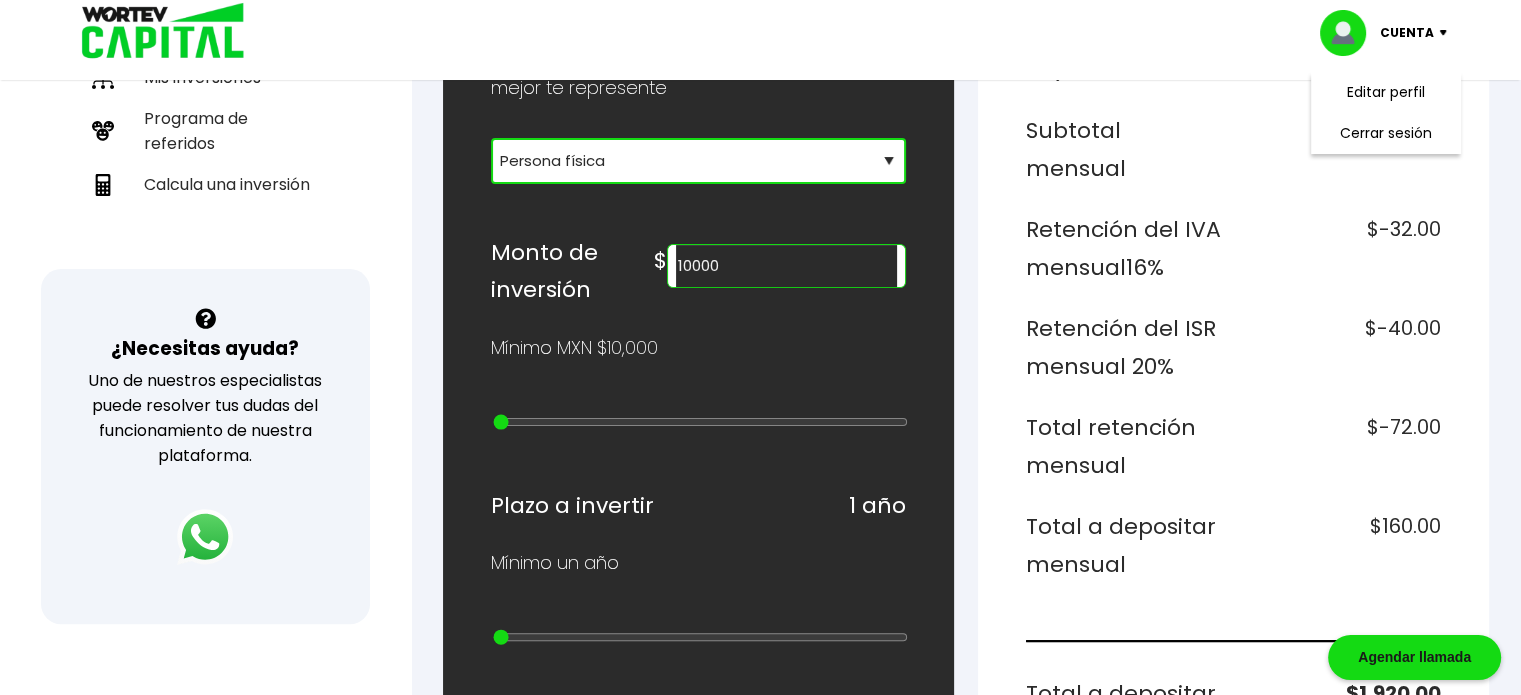 scroll, scrollTop: 500, scrollLeft: 0, axis: vertical 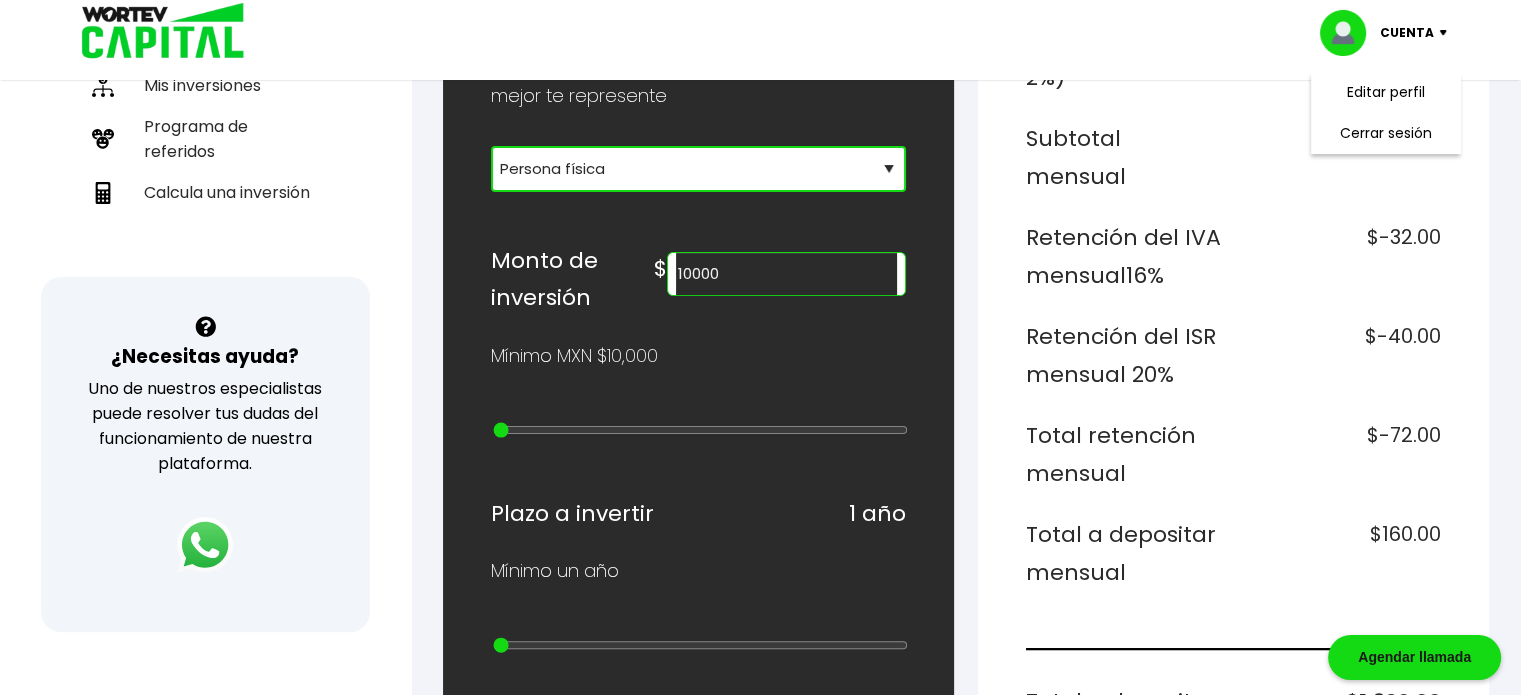 click on "Selecciona tu tipo de persona Persona Física que emite factura Persona física Persona moral" at bounding box center (698, 169) 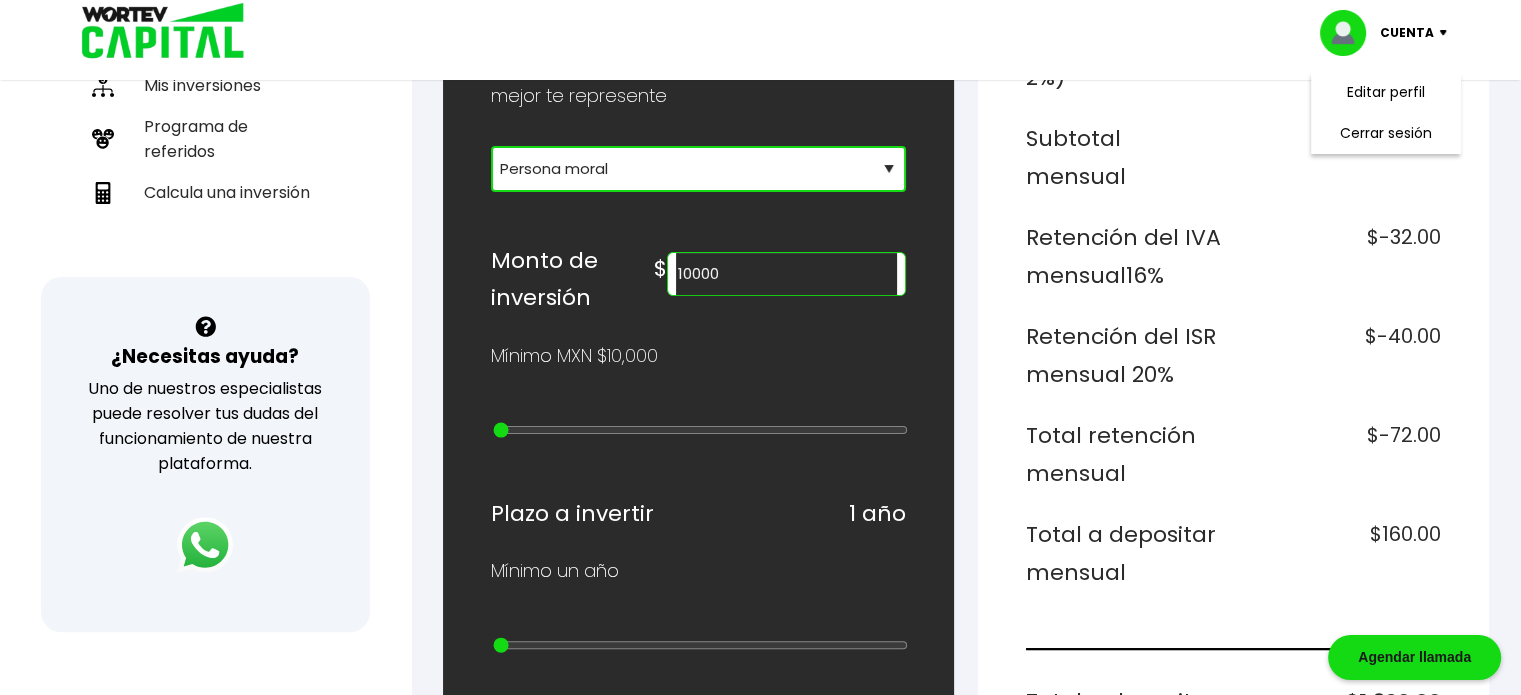 click on "Selecciona tu tipo de persona Persona Física que emite factura Persona física Persona moral" at bounding box center [698, 169] 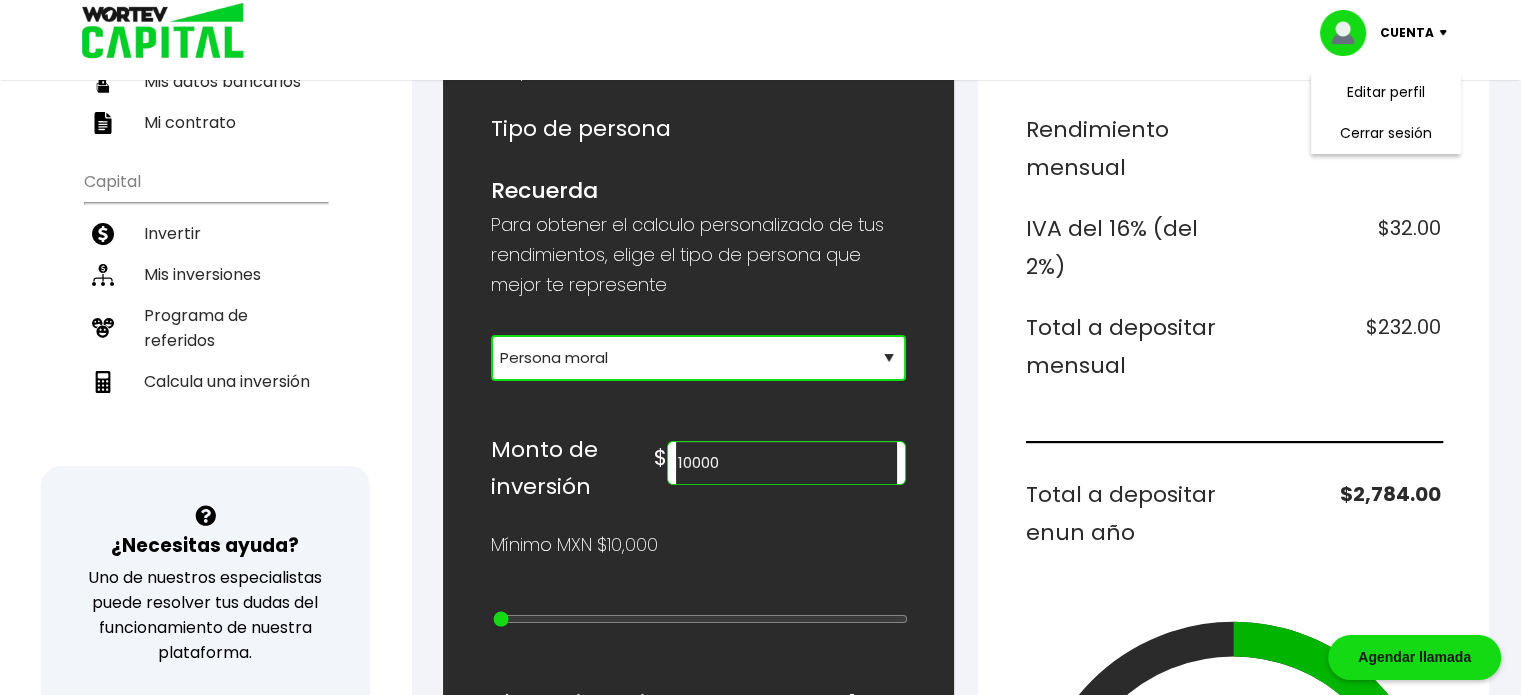 scroll, scrollTop: 300, scrollLeft: 0, axis: vertical 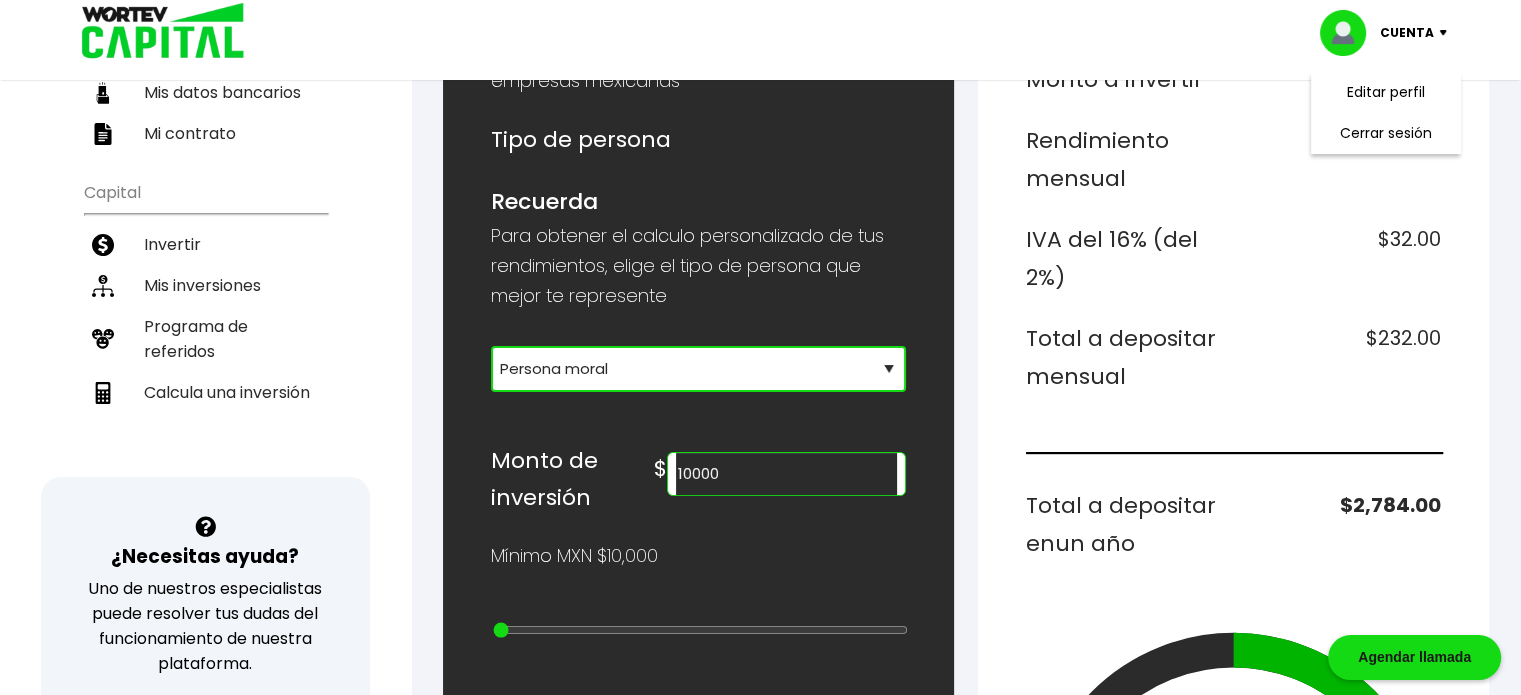 click on "Selecciona tu tipo de persona Persona Física que emite factura Persona física Persona moral" at bounding box center [698, 369] 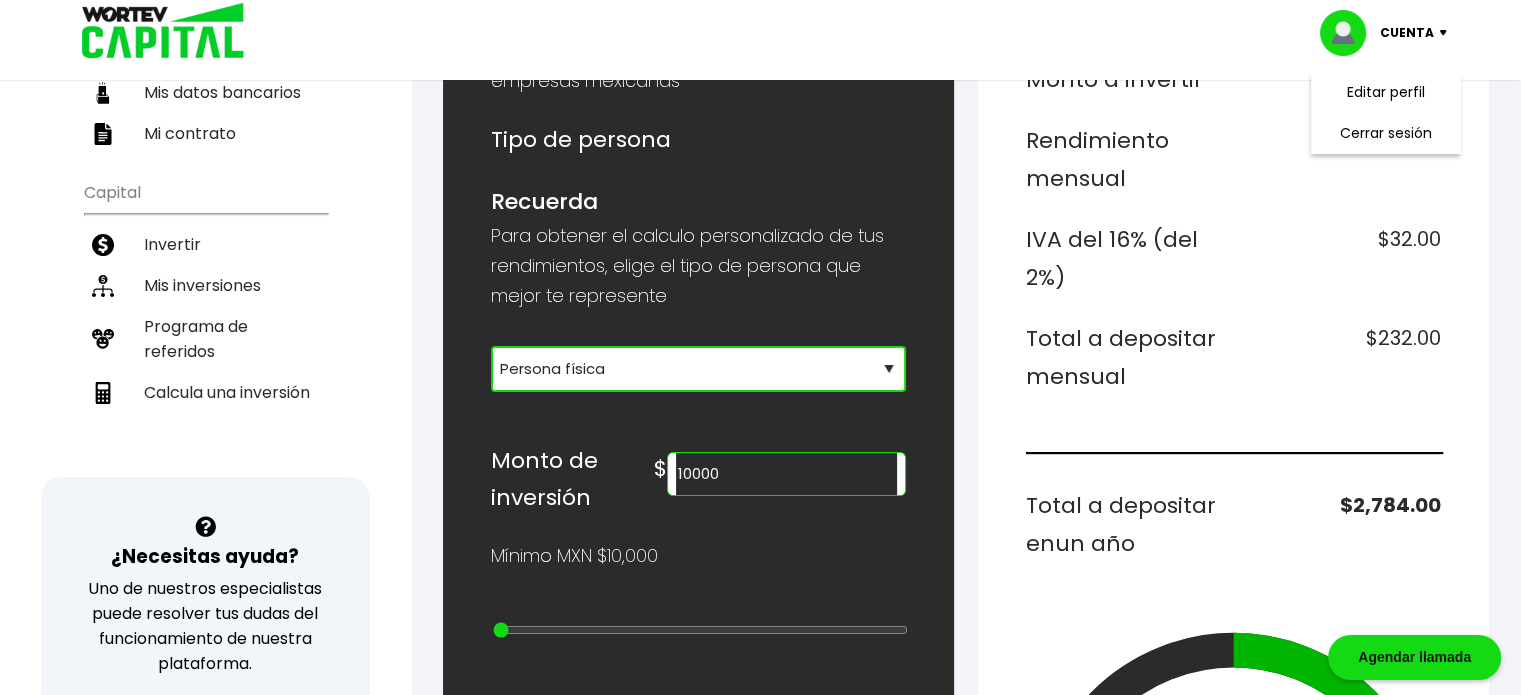 click on "Selecciona tu tipo de persona Persona Física que emite factura Persona física Persona moral" at bounding box center (698, 369) 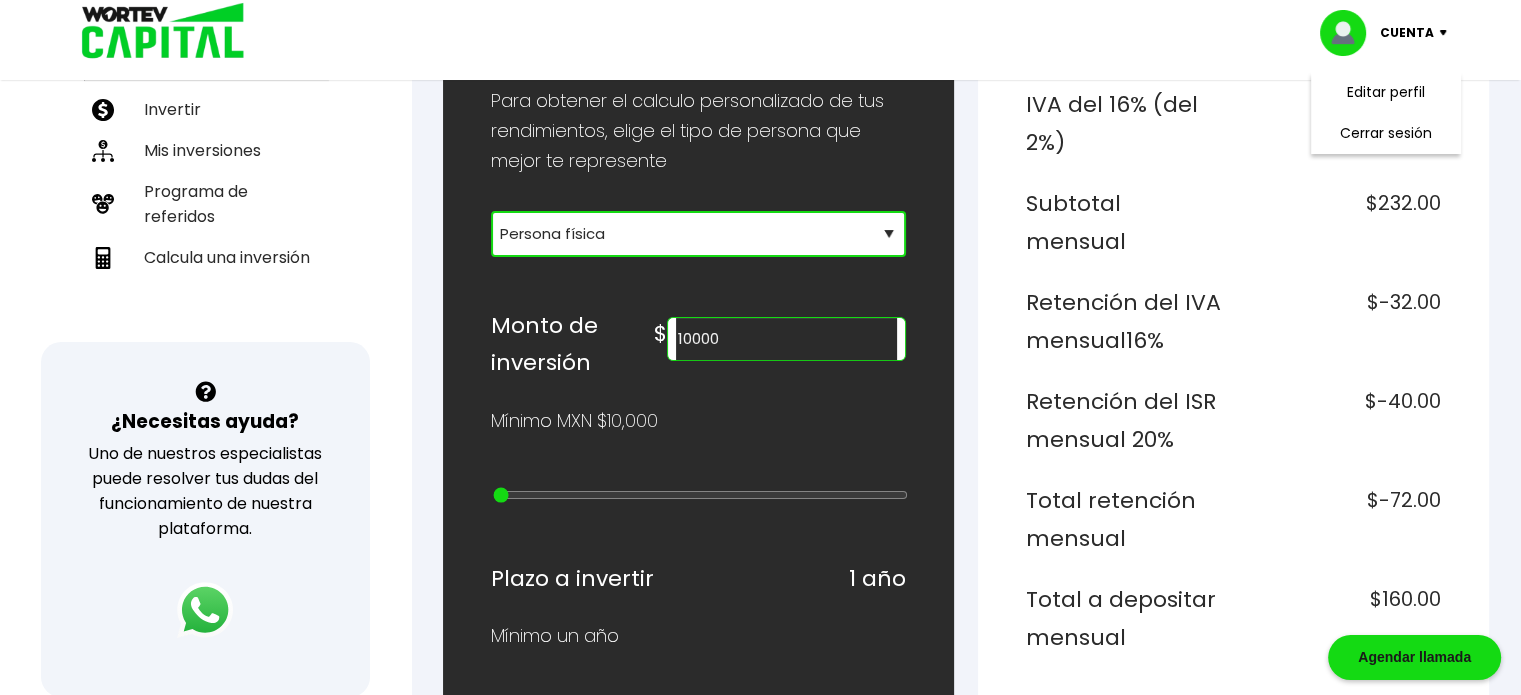 scroll, scrollTop: 424, scrollLeft: 0, axis: vertical 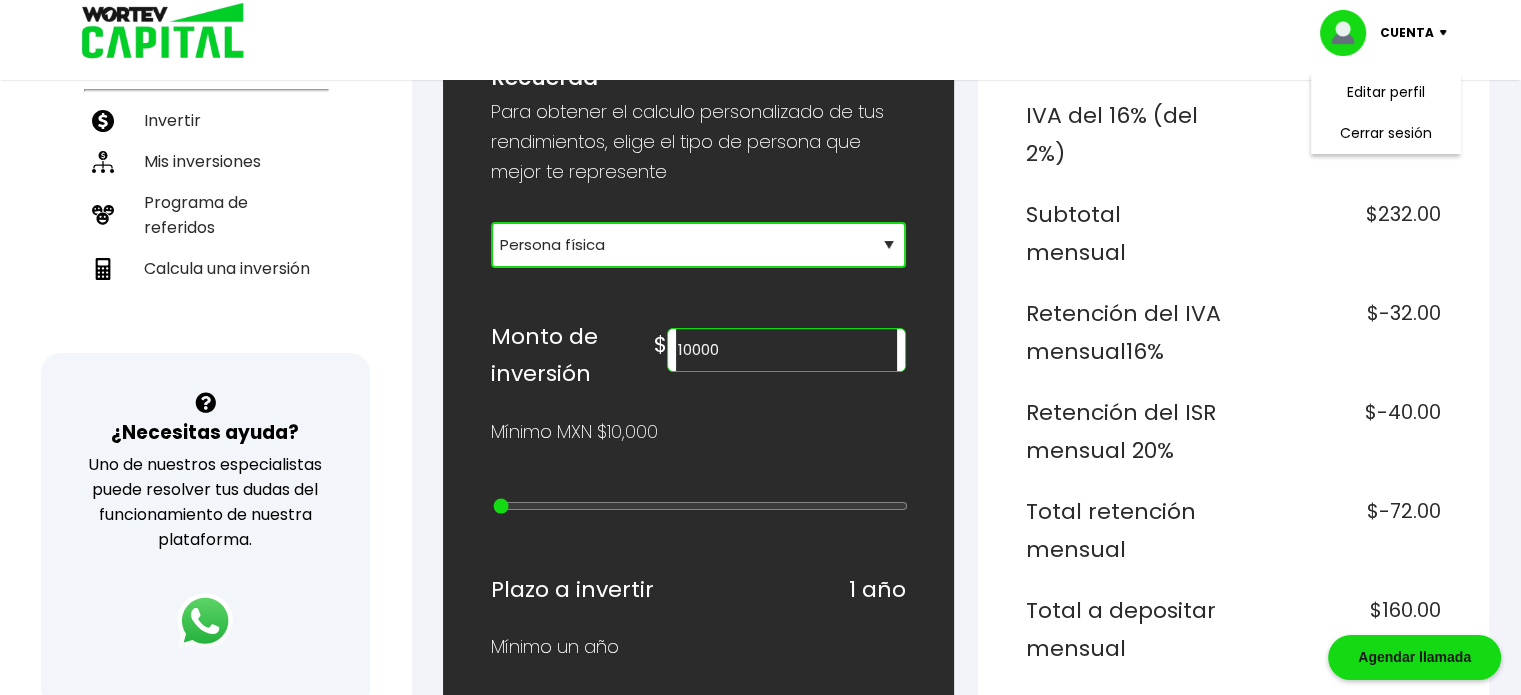 click on "Selecciona tu tipo de persona Persona Física que emite factura Persona física Persona moral" at bounding box center [698, 245] 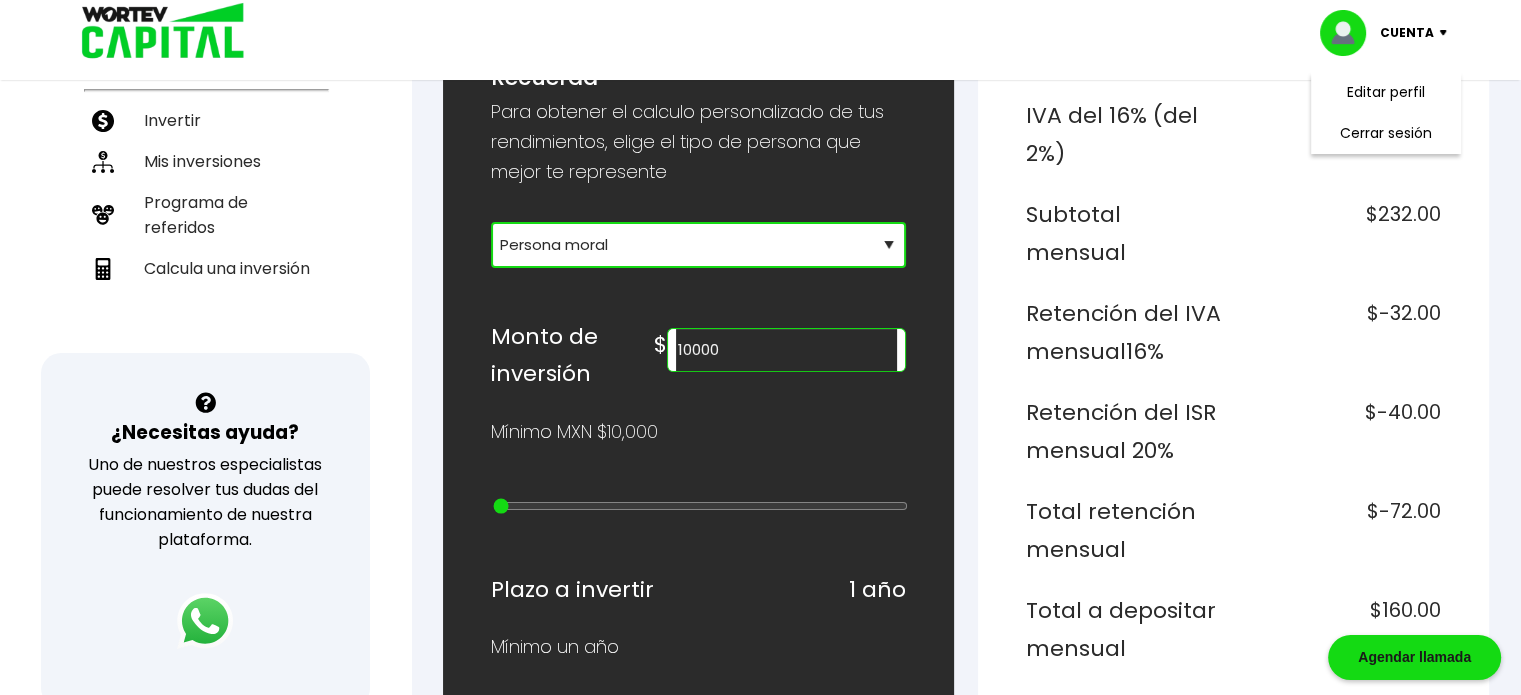 click on "Selecciona tu tipo de persona Persona Física que emite factura Persona física Persona moral" at bounding box center [698, 245] 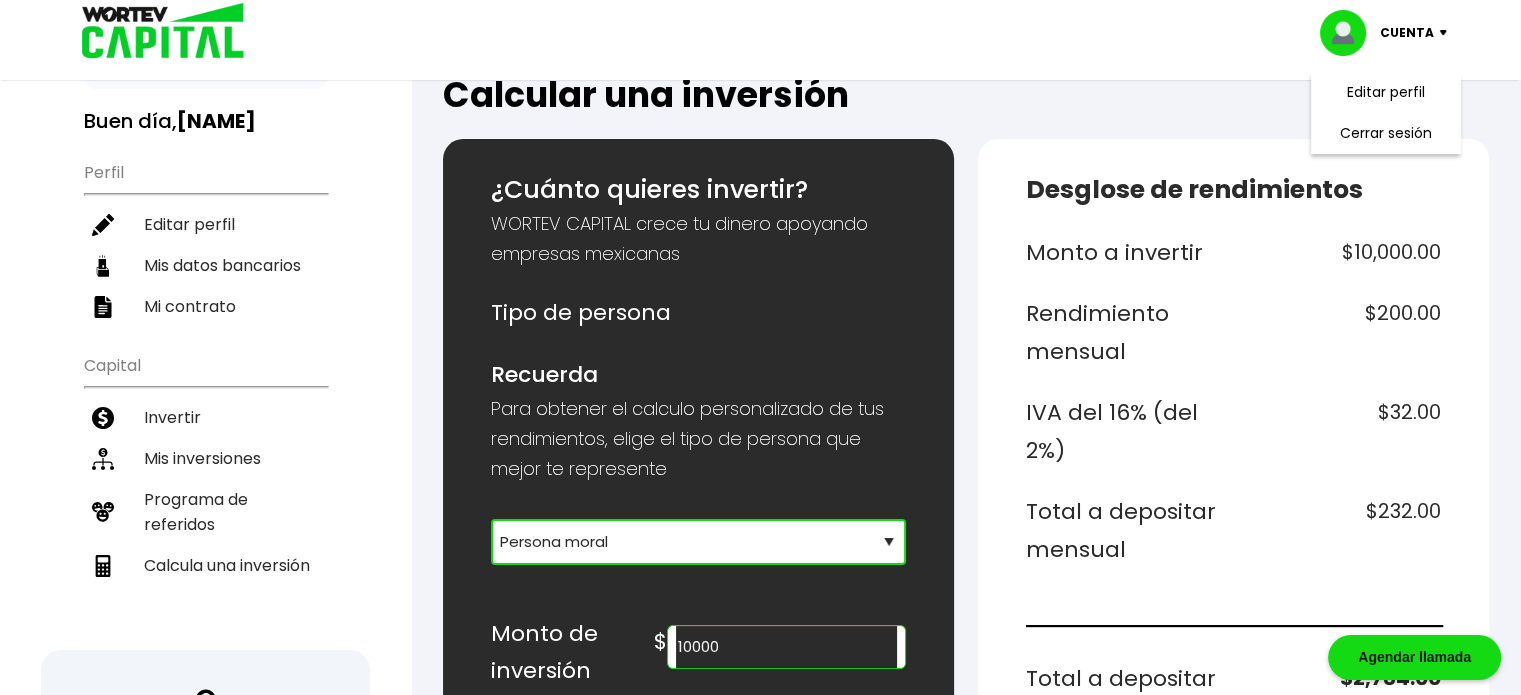 scroll, scrollTop: 124, scrollLeft: 0, axis: vertical 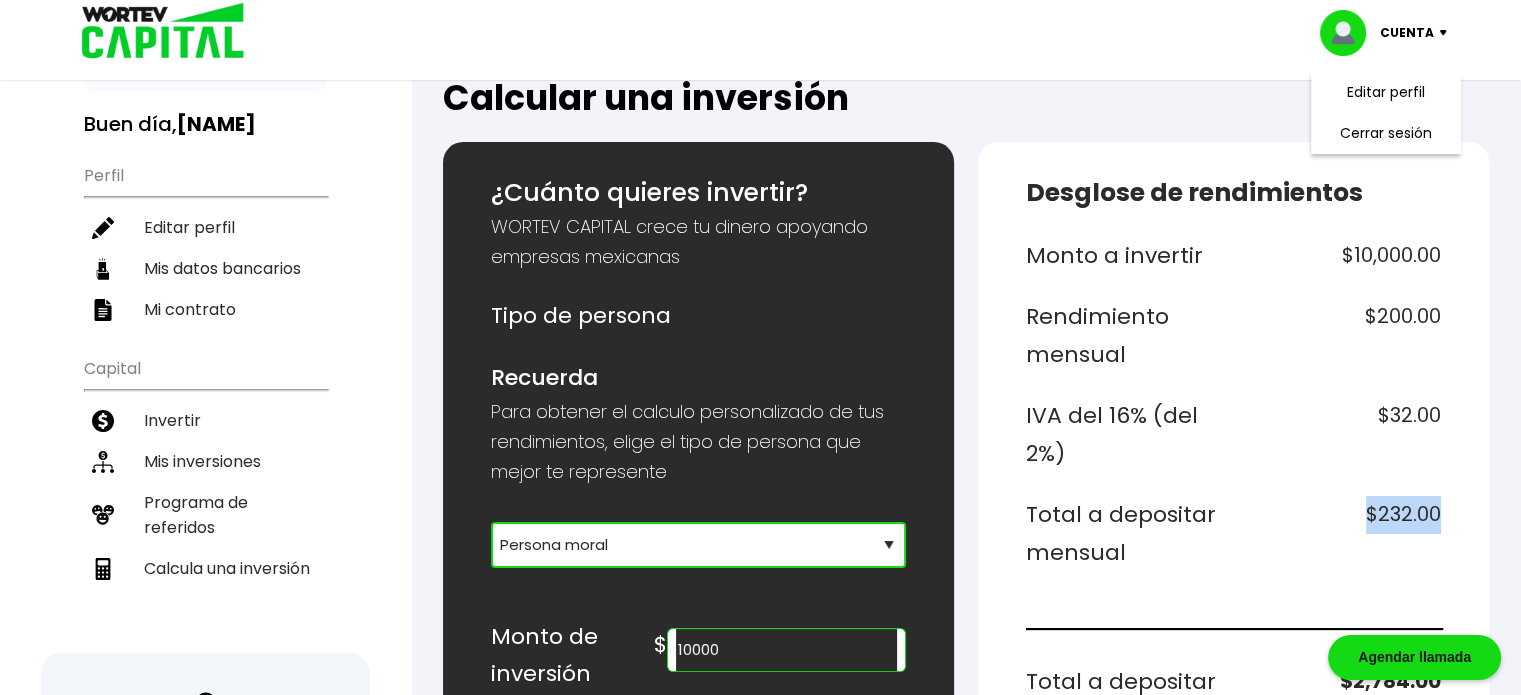 drag, startPoint x: 1368, startPoint y: 515, endPoint x: 1443, endPoint y: 515, distance: 75 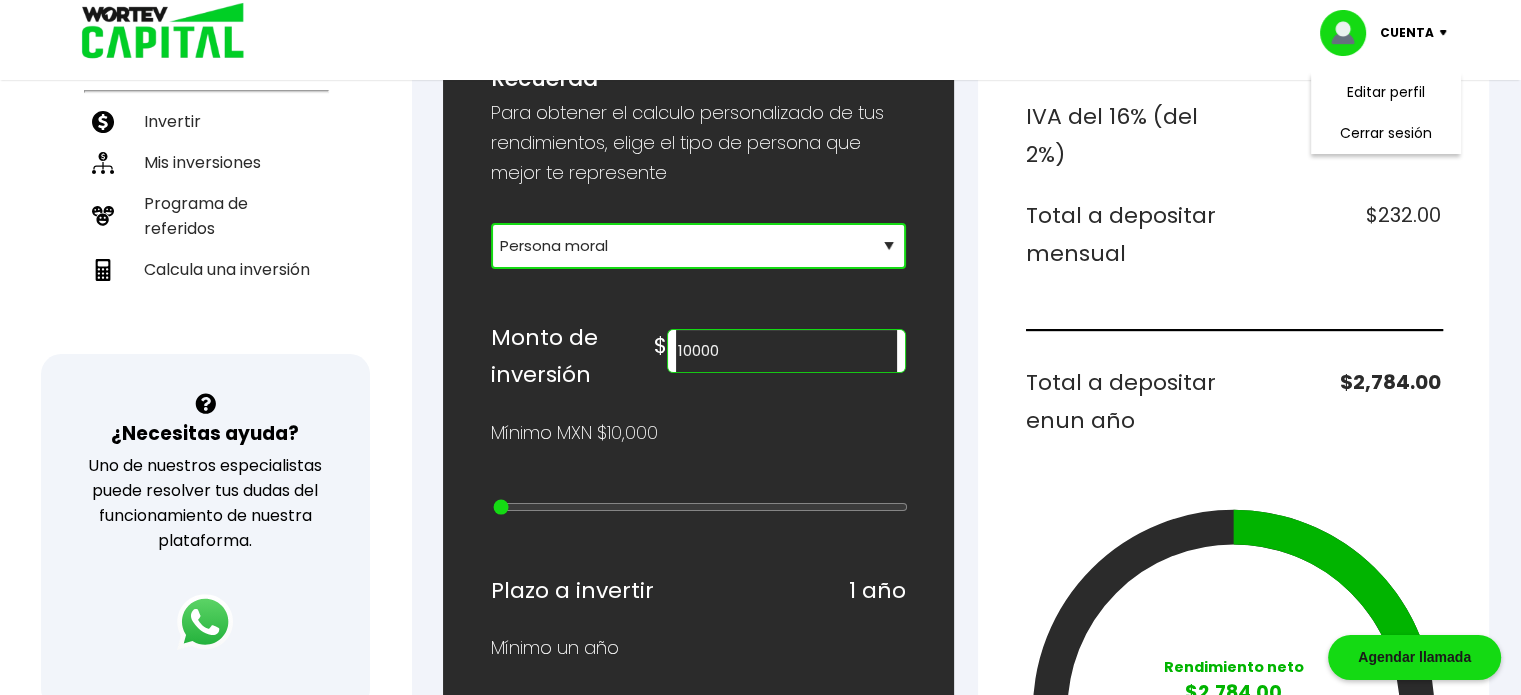 scroll, scrollTop: 424, scrollLeft: 0, axis: vertical 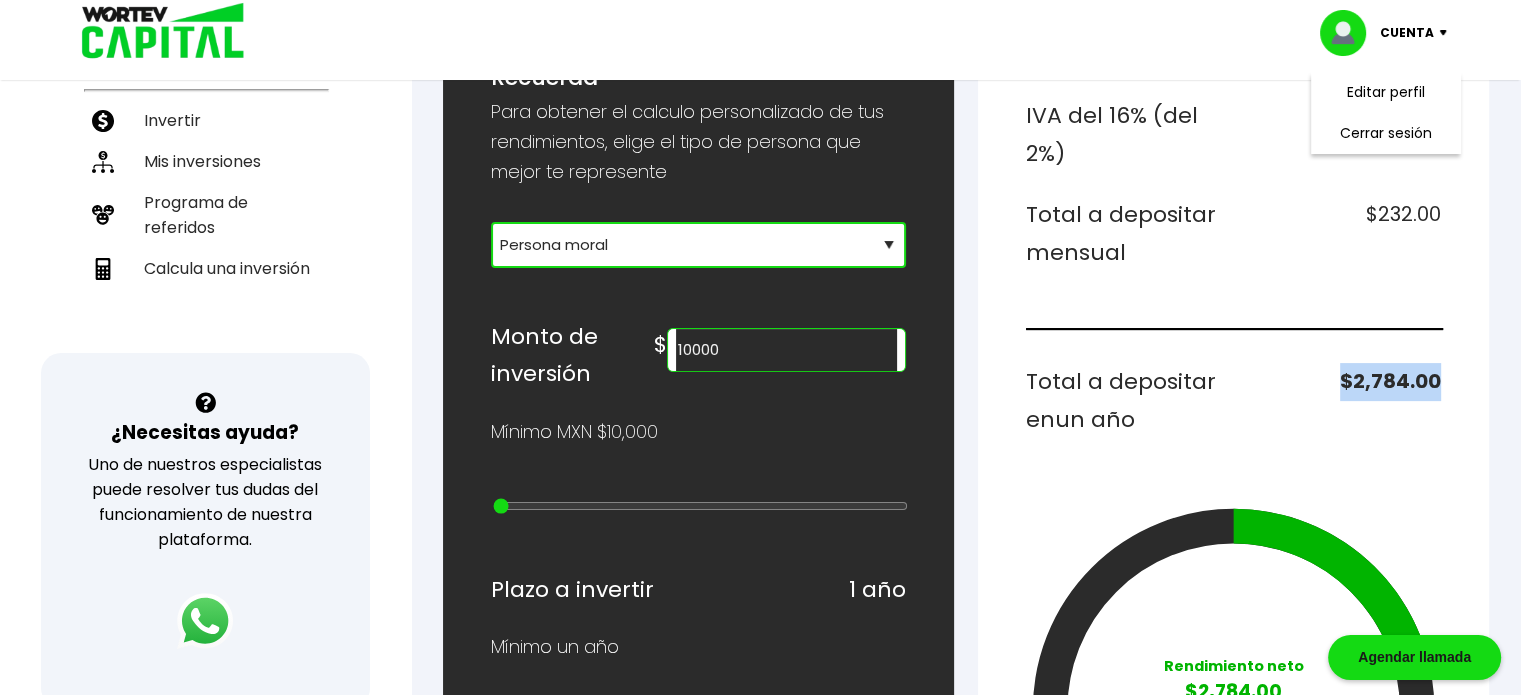 drag, startPoint x: 1339, startPoint y: 375, endPoint x: 1460, endPoint y: 374, distance: 121.004135 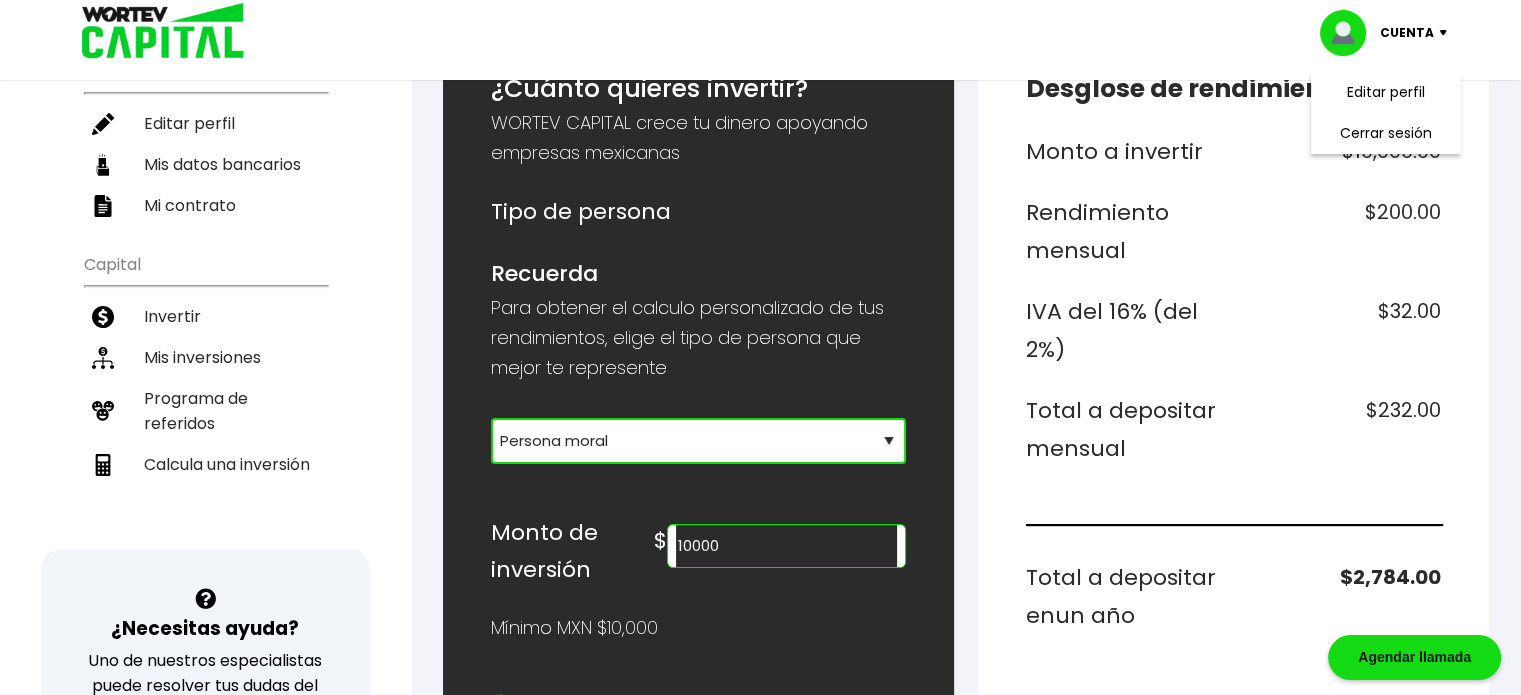 scroll, scrollTop: 224, scrollLeft: 0, axis: vertical 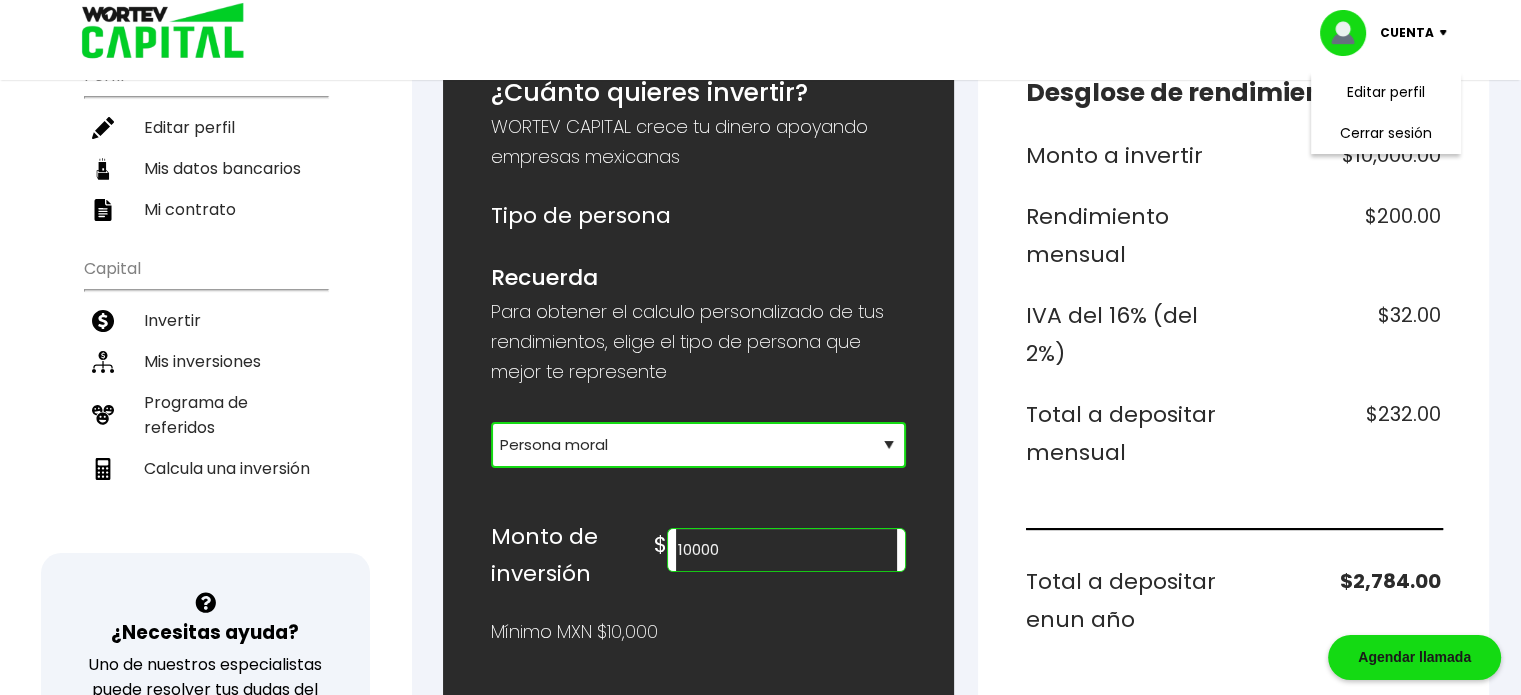 click on "Monto a invertir $10,000.00  Rendimiento mensual $200.00  IVA del 16% (del 2%) $32.00  Total a depositar mensual $232.00  Total a depositar en  un   año   $2,784.00 Rendimiento neto $2,784.00 Inversión $10,000.00" at bounding box center (1233, 631) 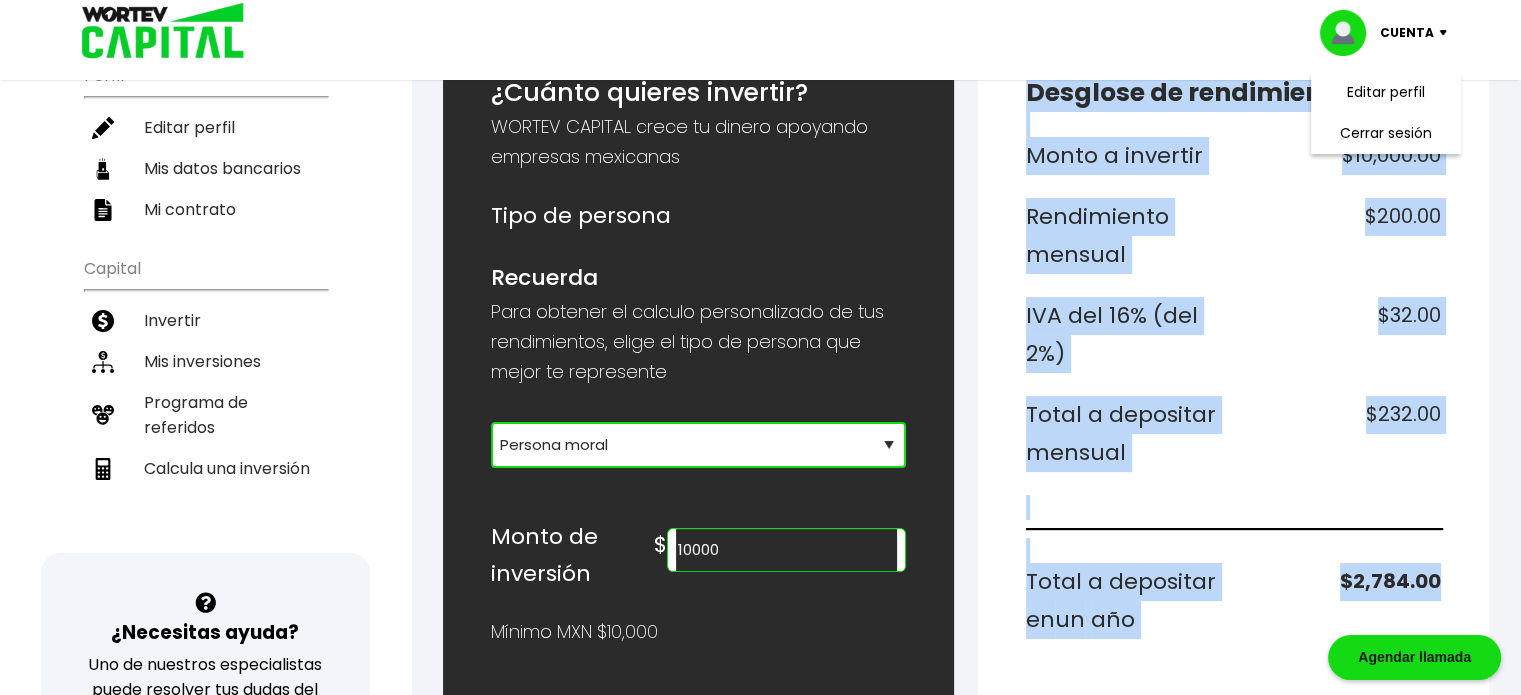 drag, startPoint x: 1029, startPoint y: 99, endPoint x: 1436, endPoint y: 582, distance: 631.6154 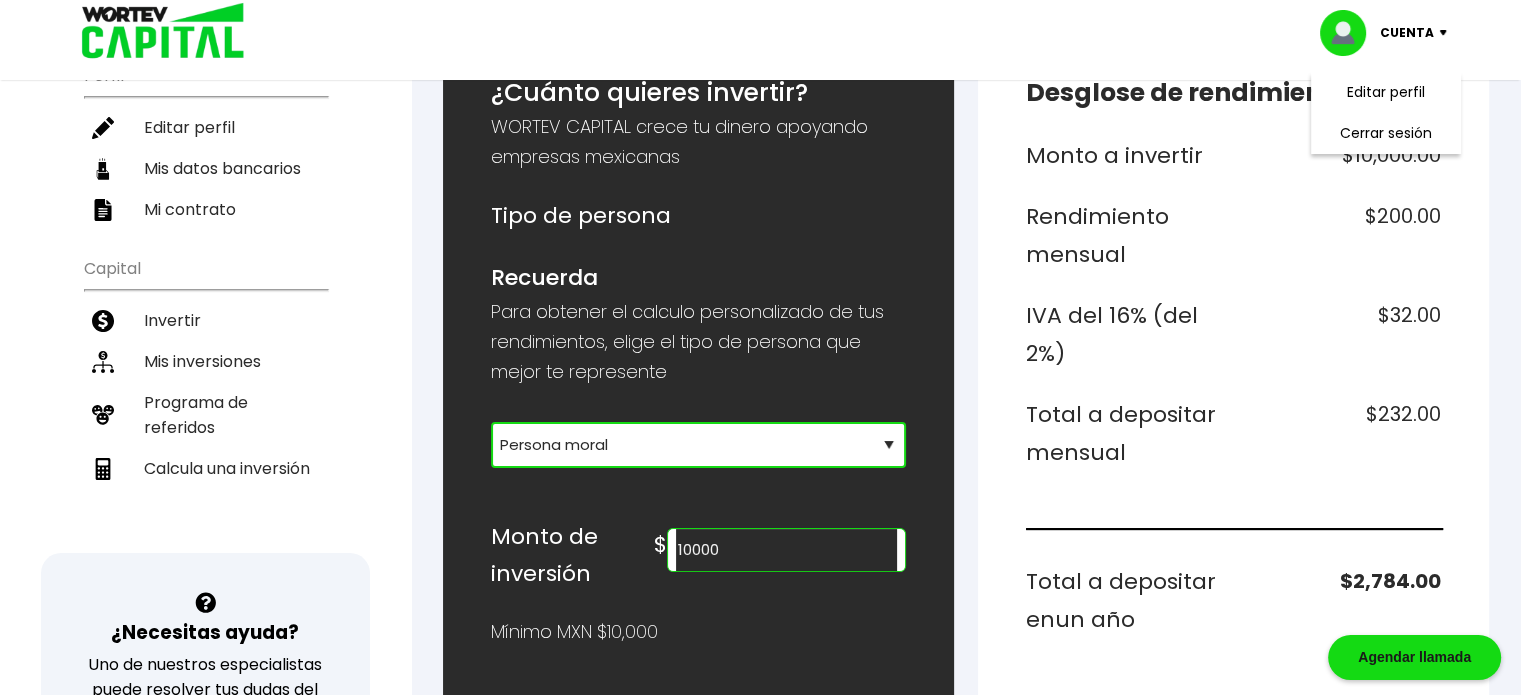 click on "Para obtener el calculo personalizado de tus rendimientos, elige el tipo de persona que mejor te represente" at bounding box center [698, 342] 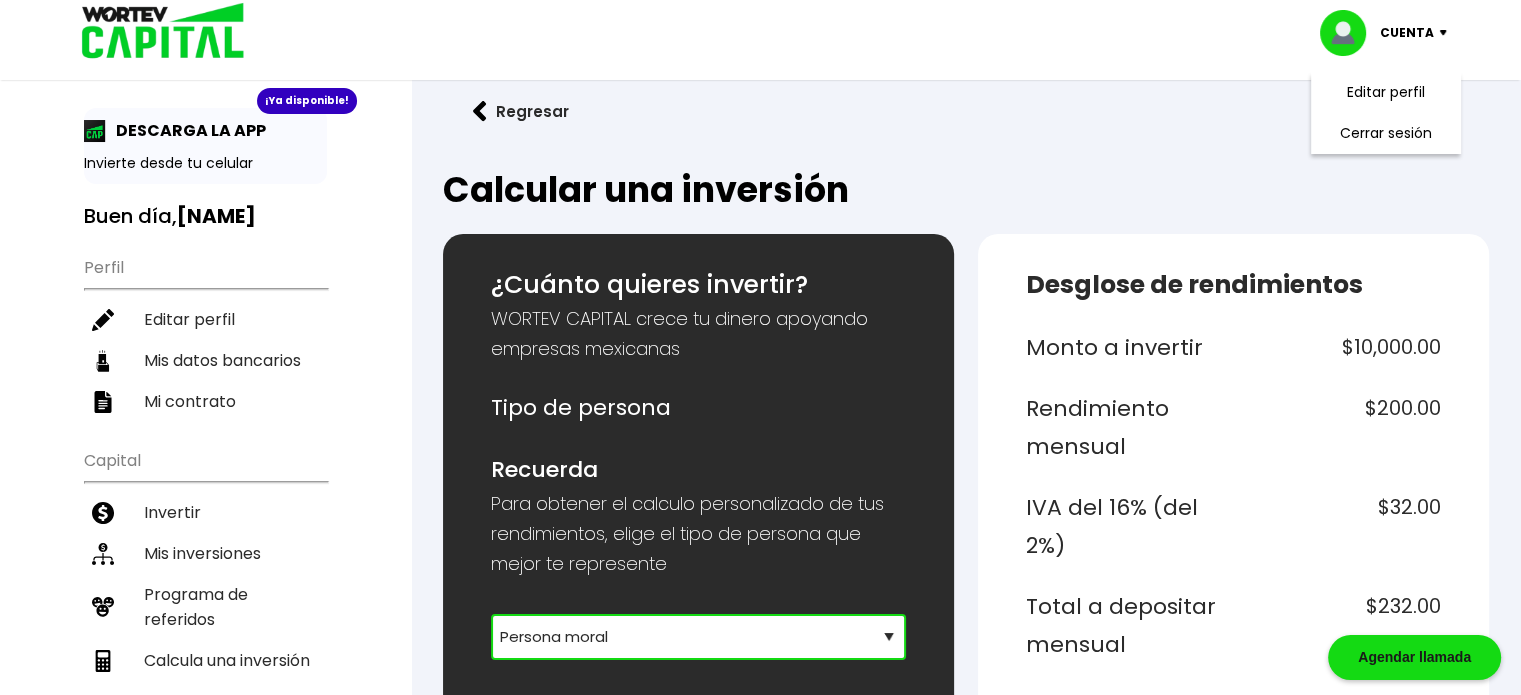scroll, scrollTop: 0, scrollLeft: 0, axis: both 